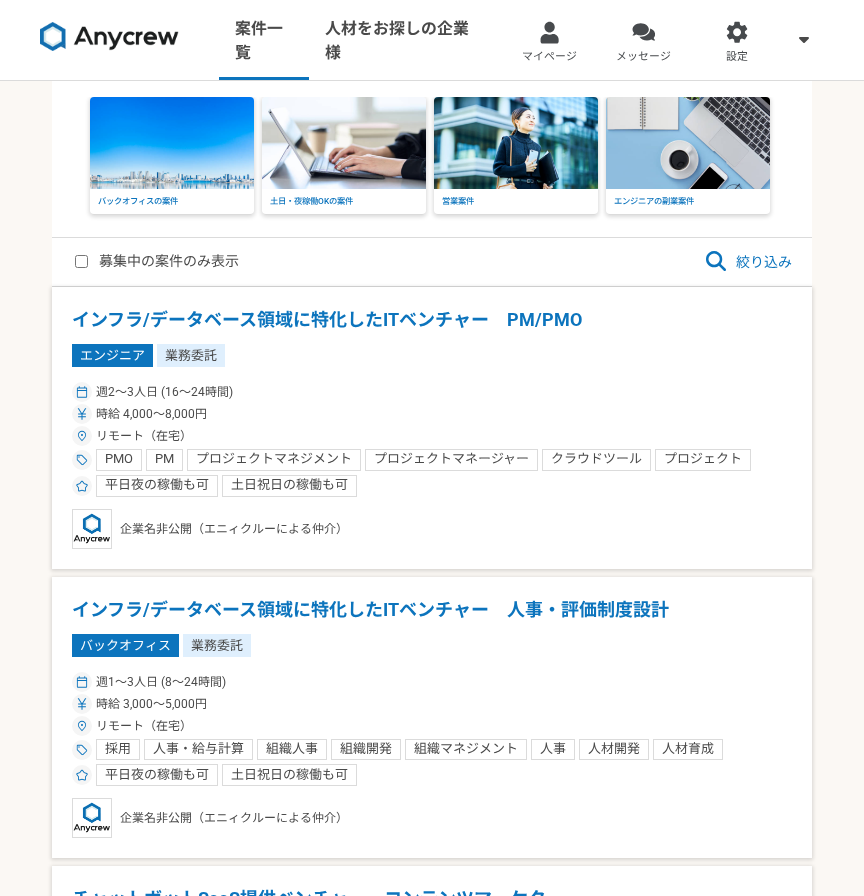 scroll, scrollTop: 0, scrollLeft: 0, axis: both 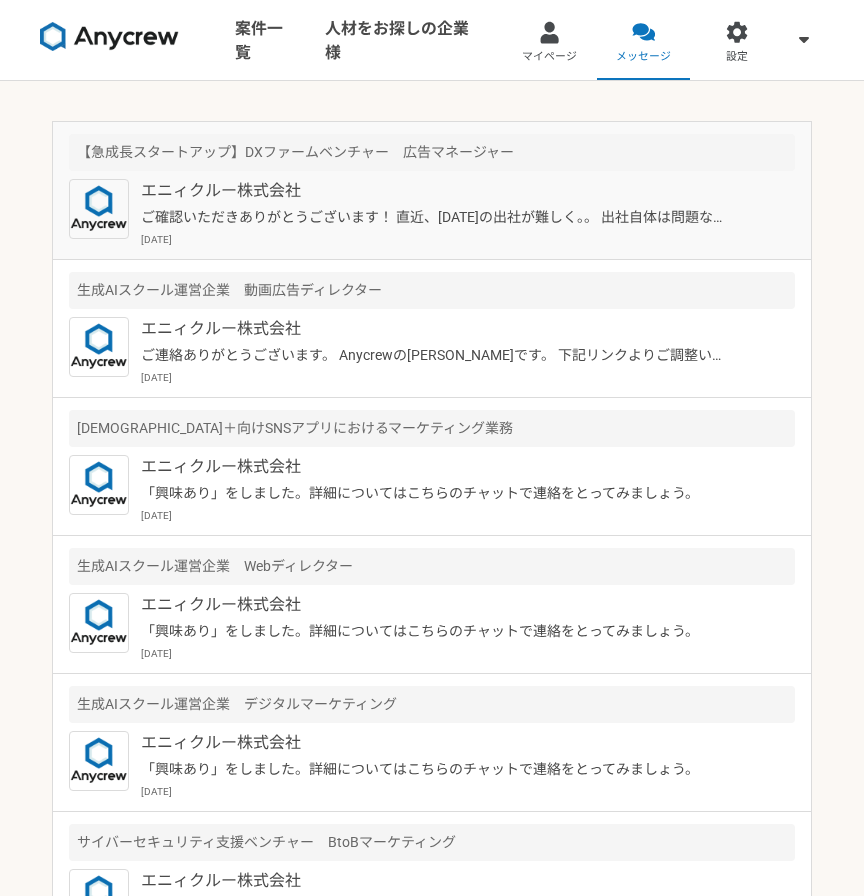 click on "エニィクルー株式会社 ご確認いただきありがとうございます！
直近、火曜日の出社が難しく。。
出社自体は問題ないのですが、
曜日の変更などは融通が効くのでしょうか。。？
お手数をおかけしますが、
ご確認のほどよろしくお願いいたします。 2025年7月23日" at bounding box center [468, 213] 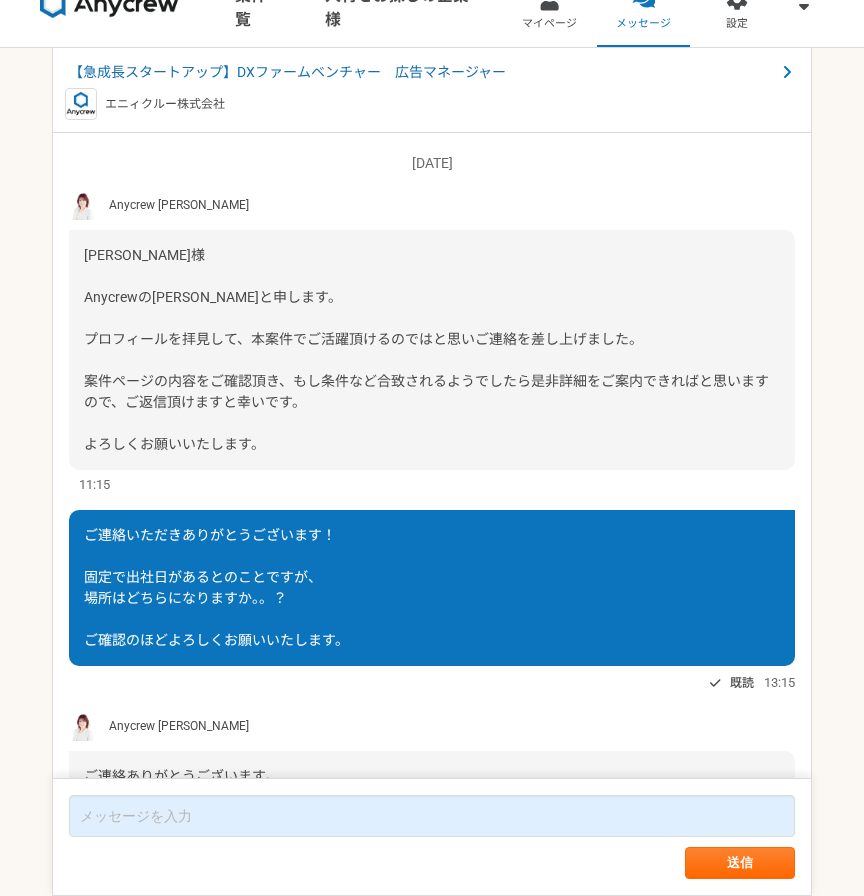 scroll, scrollTop: 0, scrollLeft: 0, axis: both 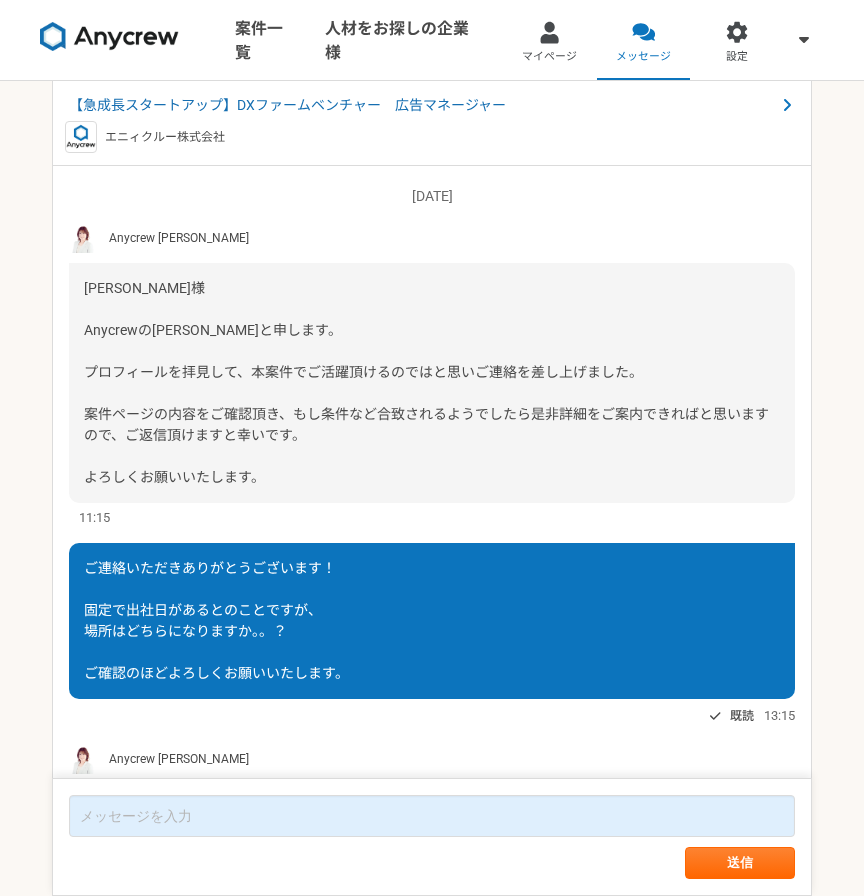 click at bounding box center (109, 36) 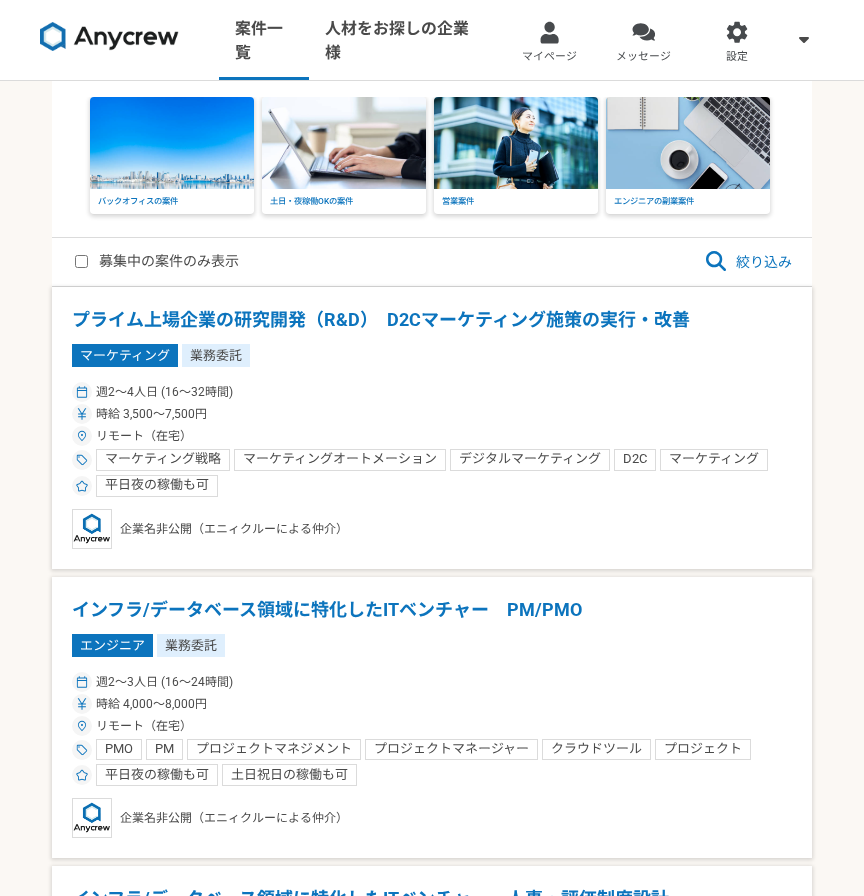 click on "募集中の案件のみ表示 絞り込み" at bounding box center [432, 262] 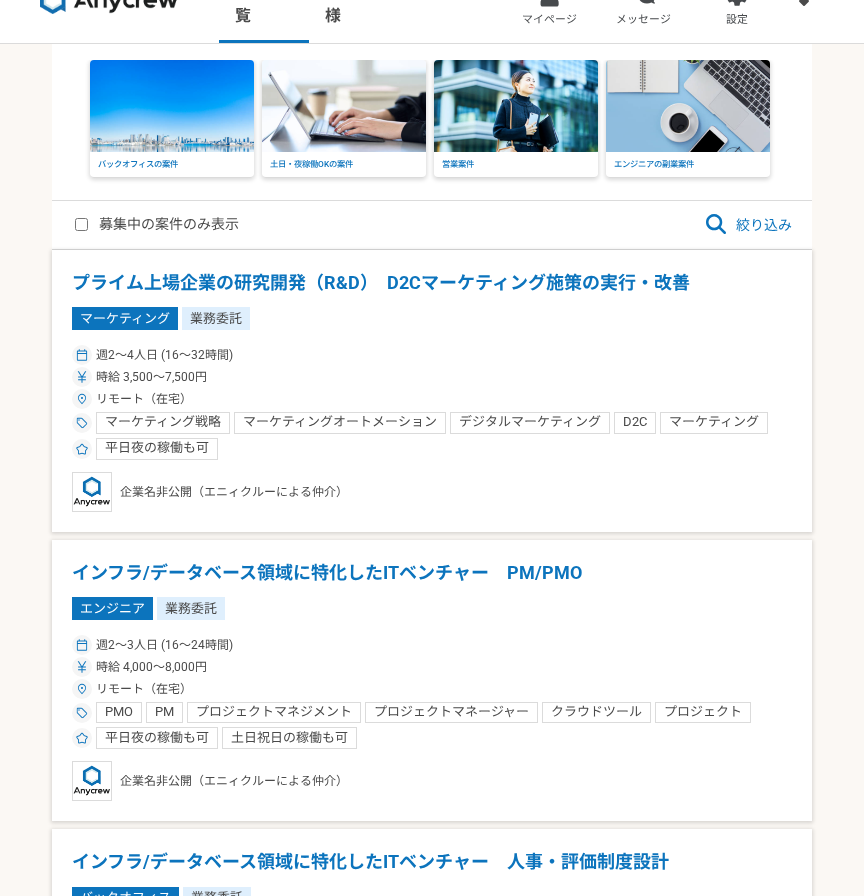 scroll, scrollTop: 31, scrollLeft: 0, axis: vertical 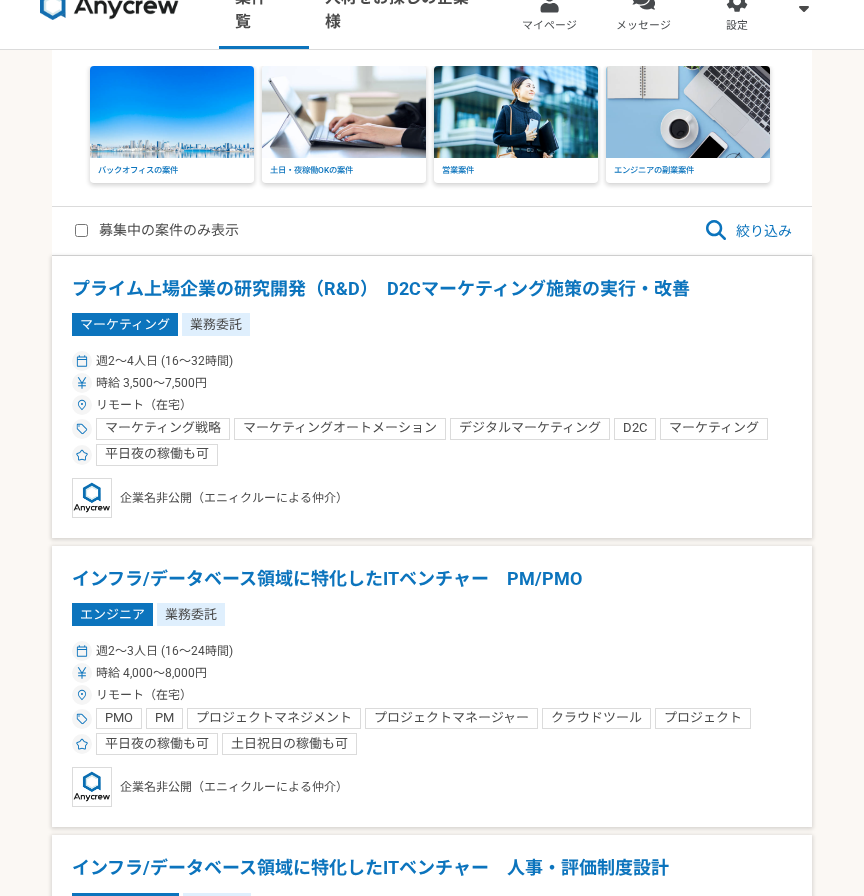 click on "プライム上場企業の研究開発（R&D）　D2Cマーケティング施策の実行・改善" at bounding box center (432, 289) 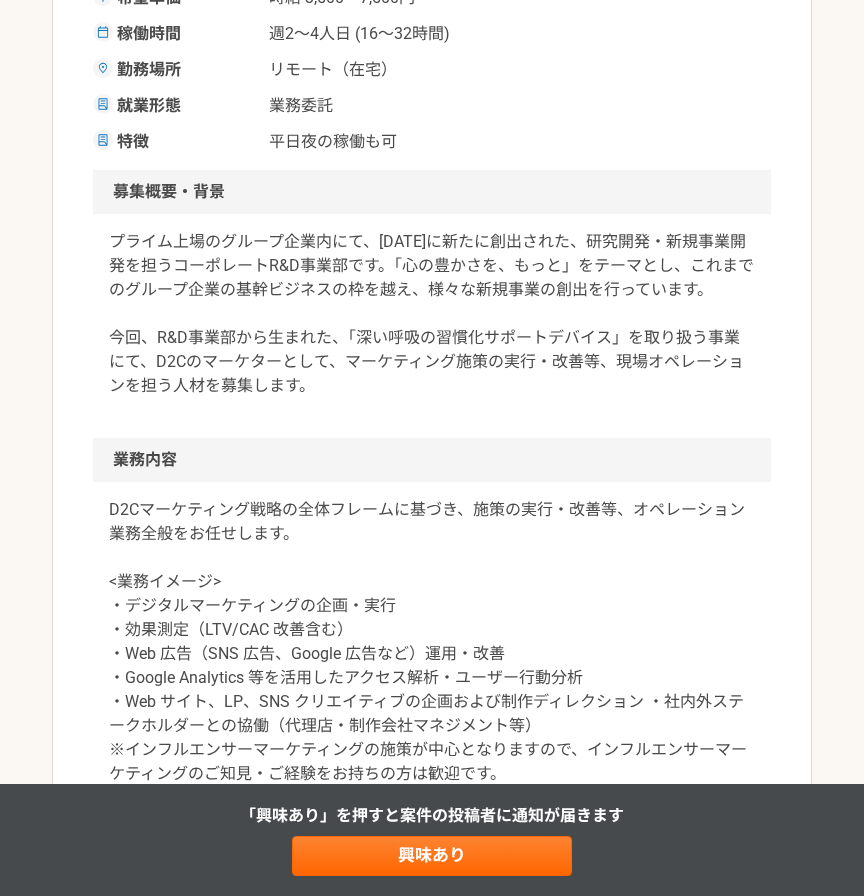 scroll, scrollTop: 475, scrollLeft: 0, axis: vertical 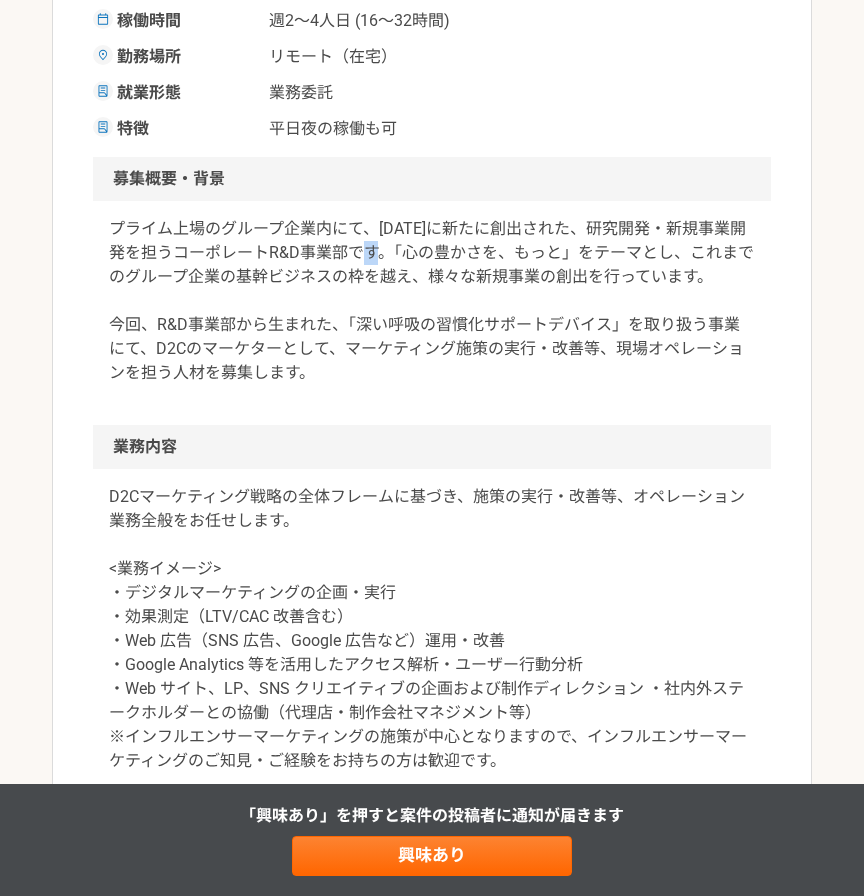 drag, startPoint x: 396, startPoint y: 253, endPoint x: 373, endPoint y: 254, distance: 23.021729 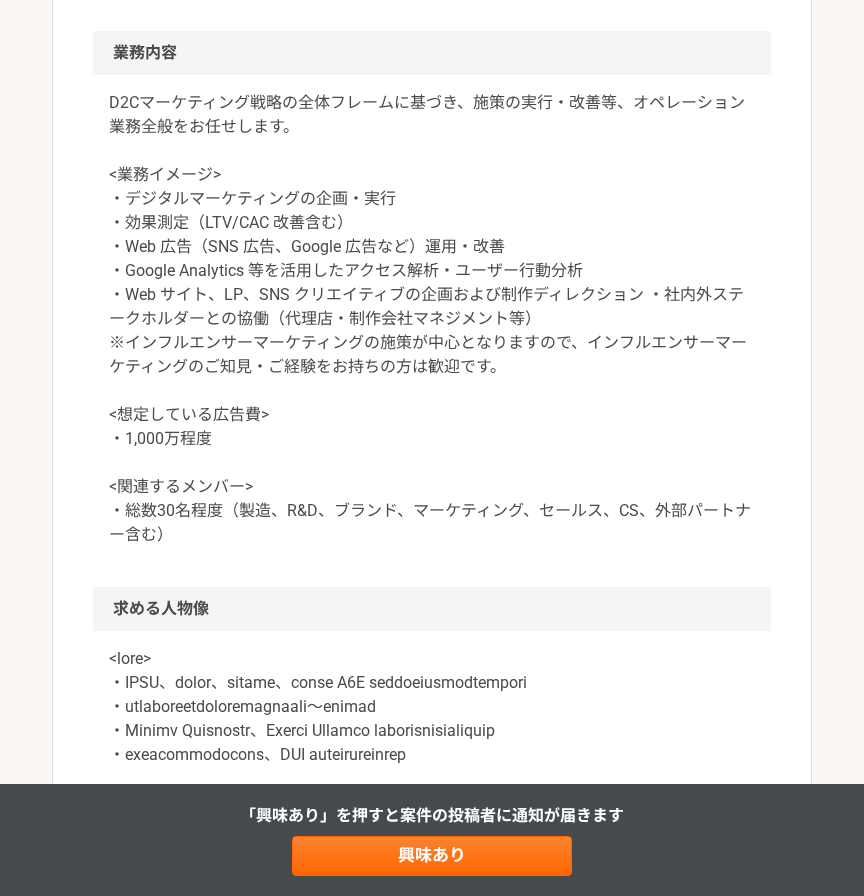 scroll, scrollTop: 900, scrollLeft: 0, axis: vertical 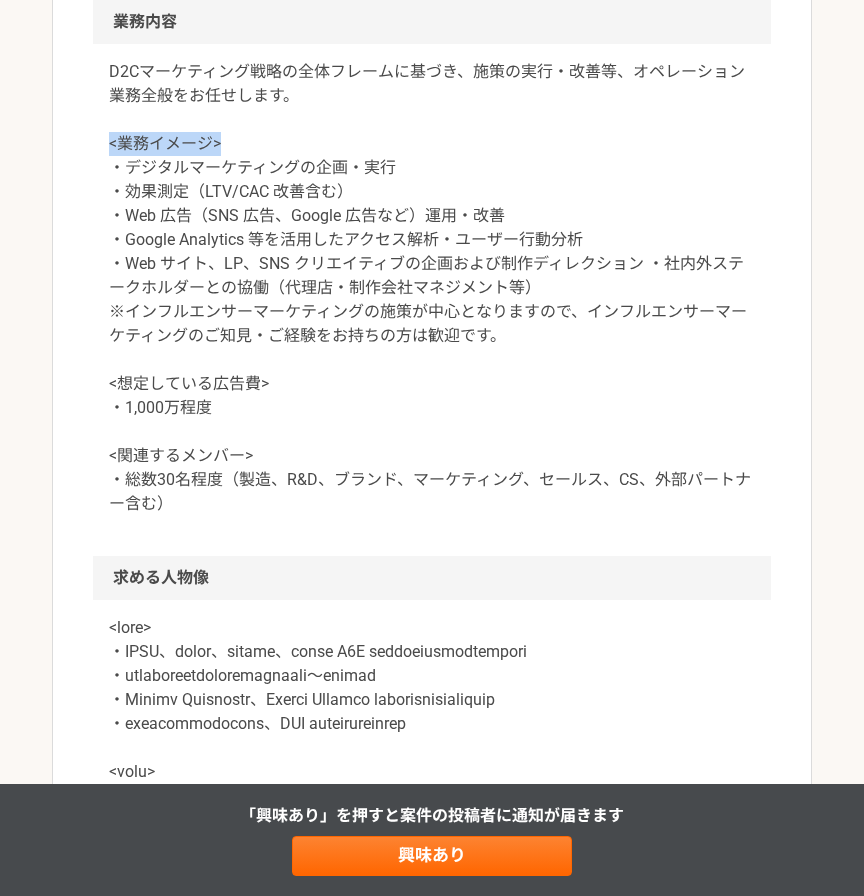 drag, startPoint x: 104, startPoint y: 144, endPoint x: 243, endPoint y: 144, distance: 139 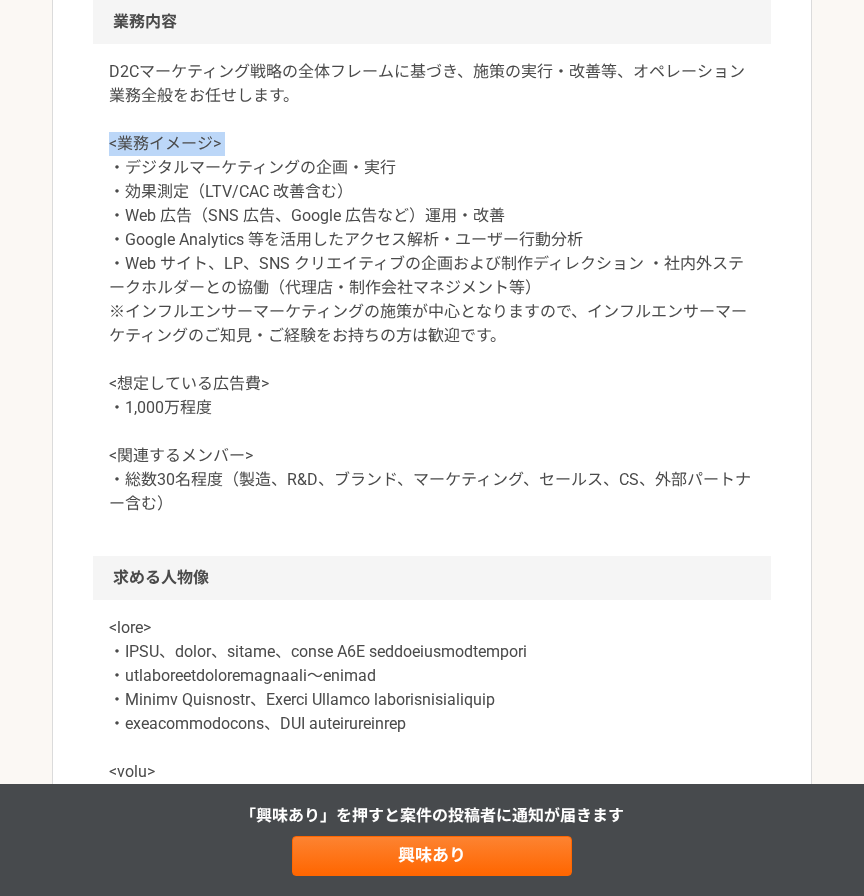 drag, startPoint x: 242, startPoint y: 144, endPoint x: 97, endPoint y: 148, distance: 145.05516 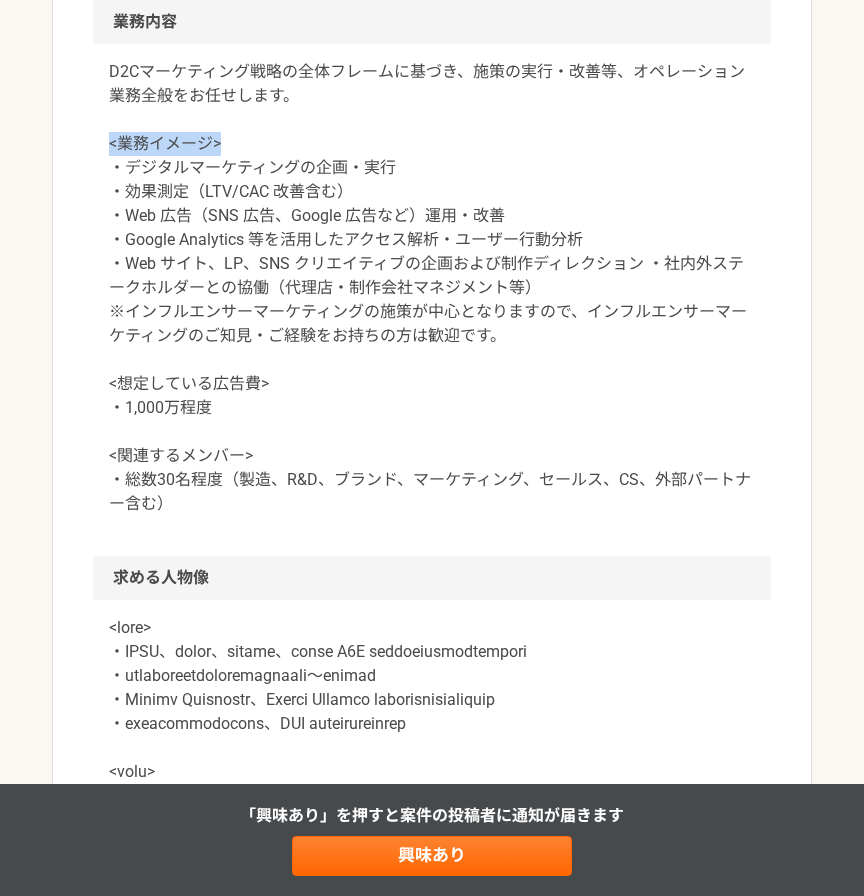 drag, startPoint x: 97, startPoint y: 148, endPoint x: 226, endPoint y: 148, distance: 129 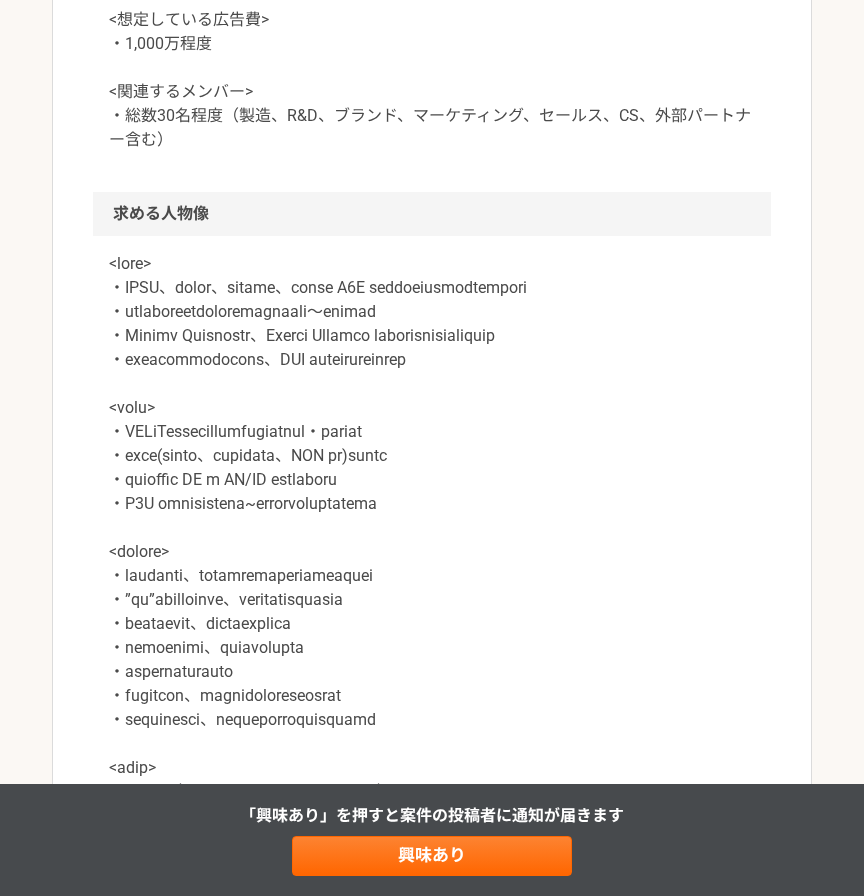 scroll, scrollTop: 1278, scrollLeft: 0, axis: vertical 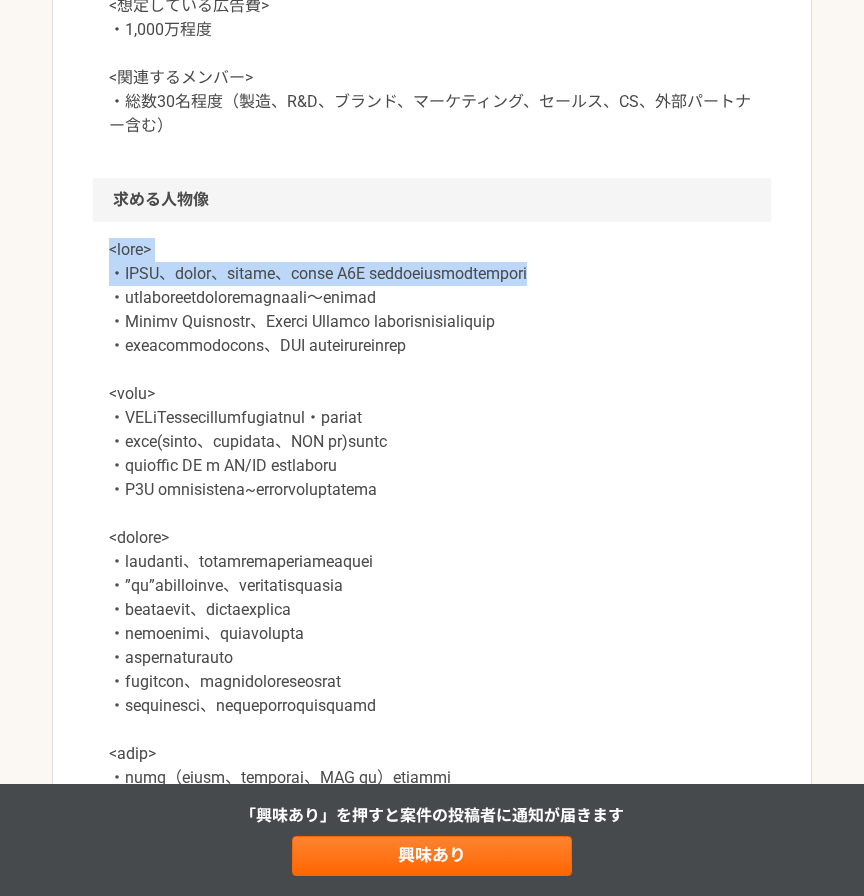 drag, startPoint x: 106, startPoint y: 253, endPoint x: 343, endPoint y: 290, distance: 239.8708 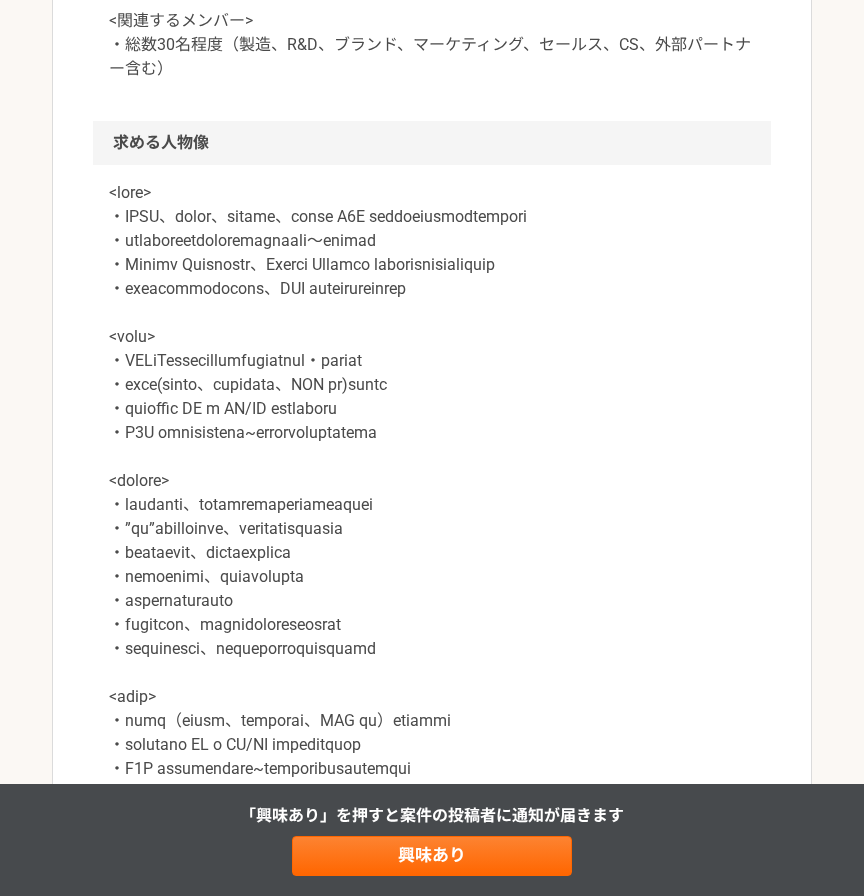 scroll, scrollTop: 1349, scrollLeft: 0, axis: vertical 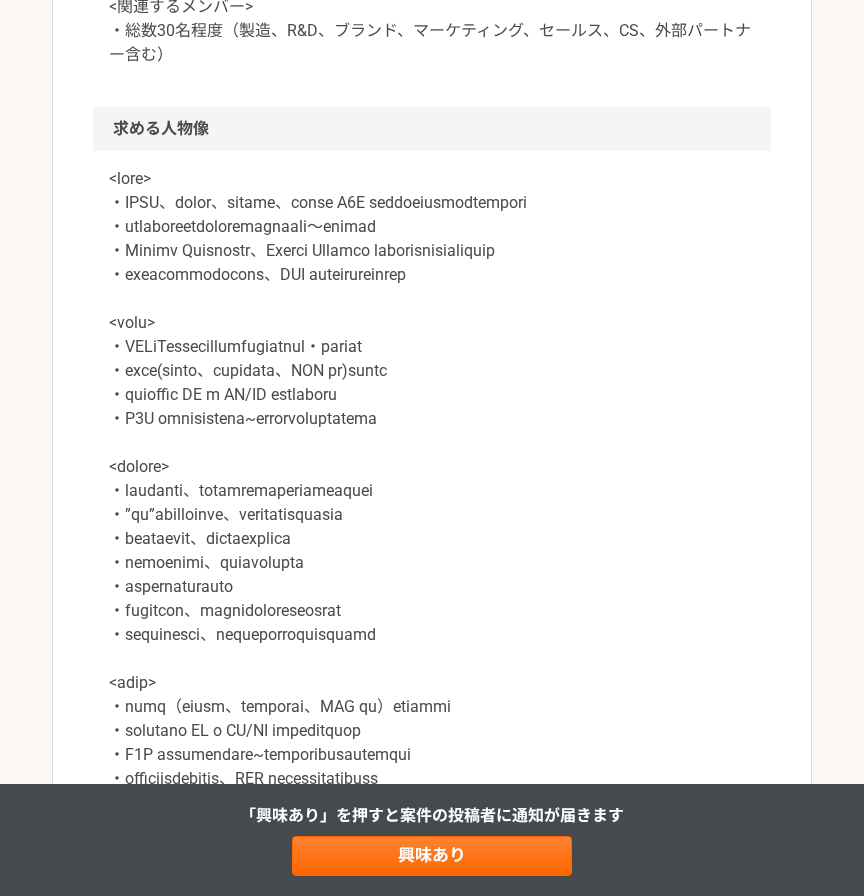 click at bounding box center (432, 479) 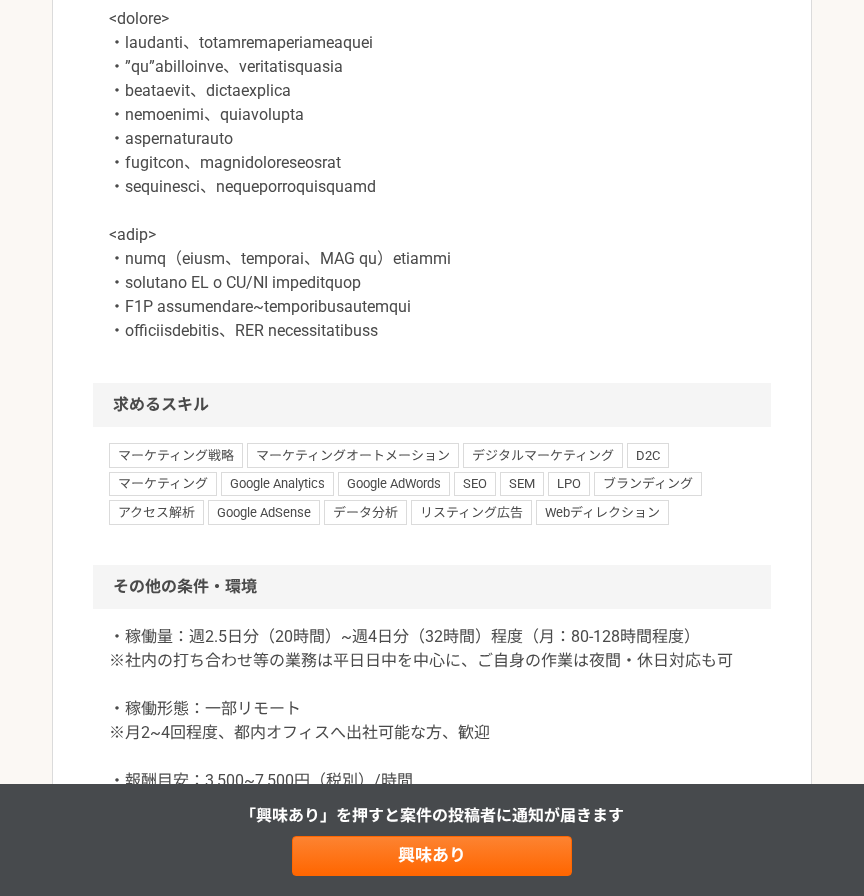 scroll, scrollTop: 1791, scrollLeft: 0, axis: vertical 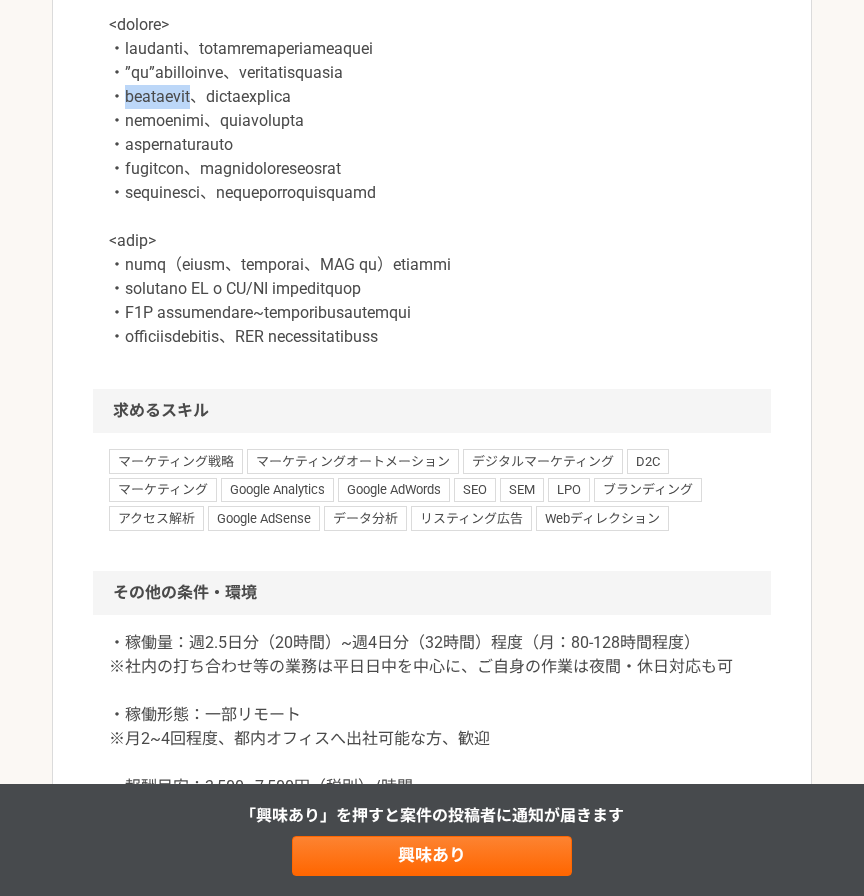 drag, startPoint x: 124, startPoint y: 126, endPoint x: 265, endPoint y: 119, distance: 141.17365 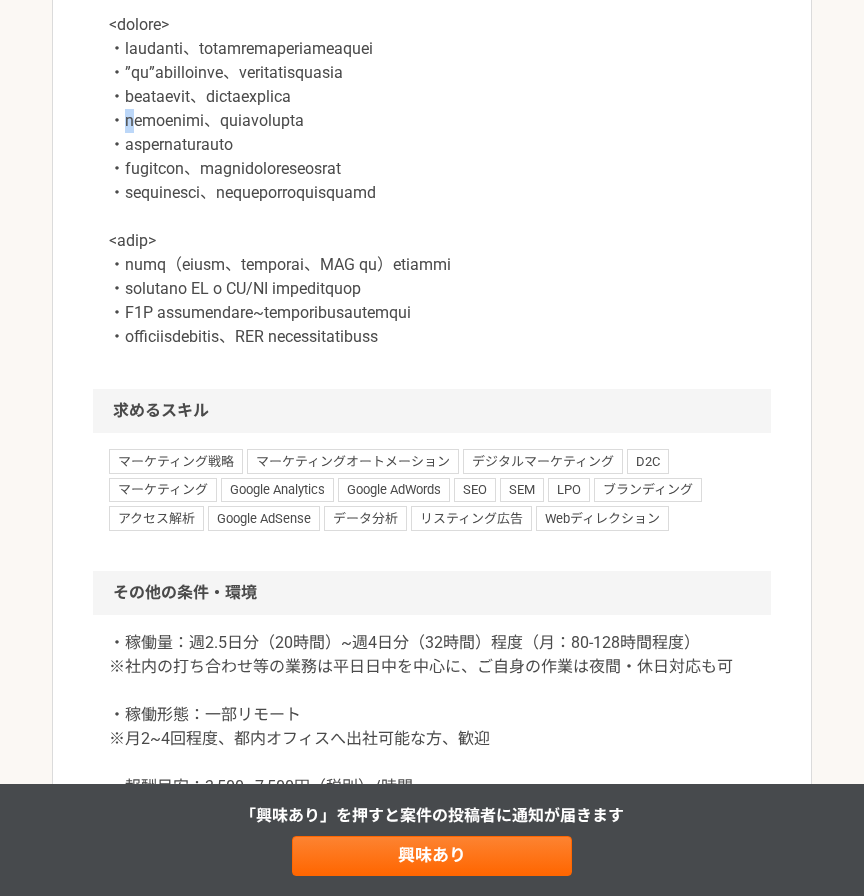 drag, startPoint x: 125, startPoint y: 153, endPoint x: 140, endPoint y: 155, distance: 15.132746 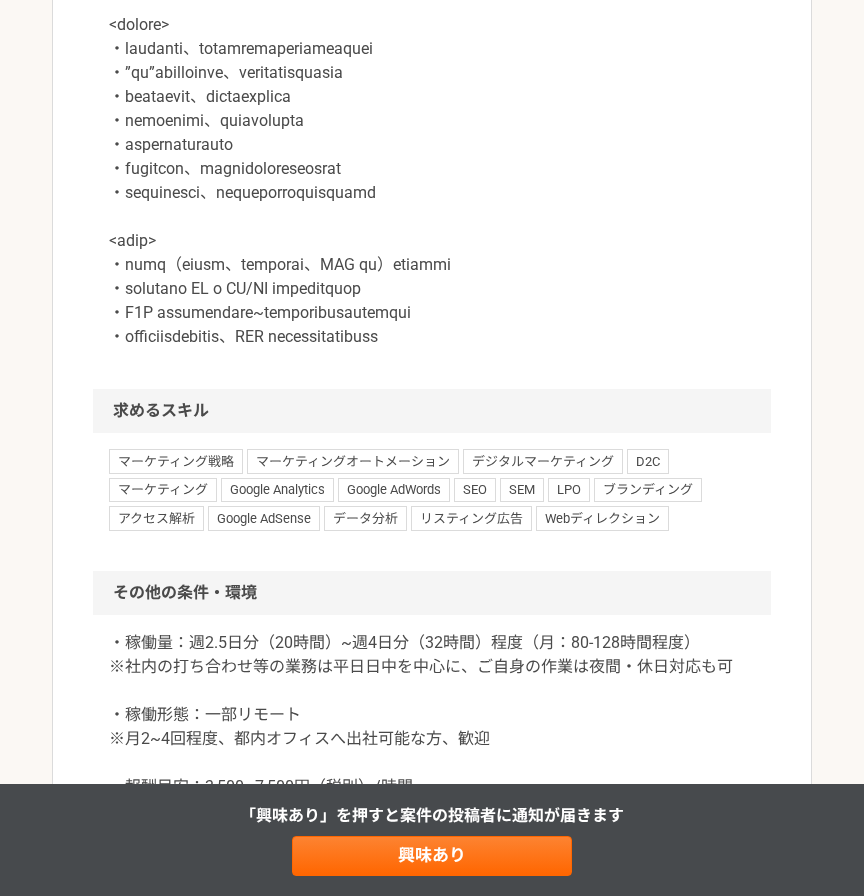 click at bounding box center [432, 37] 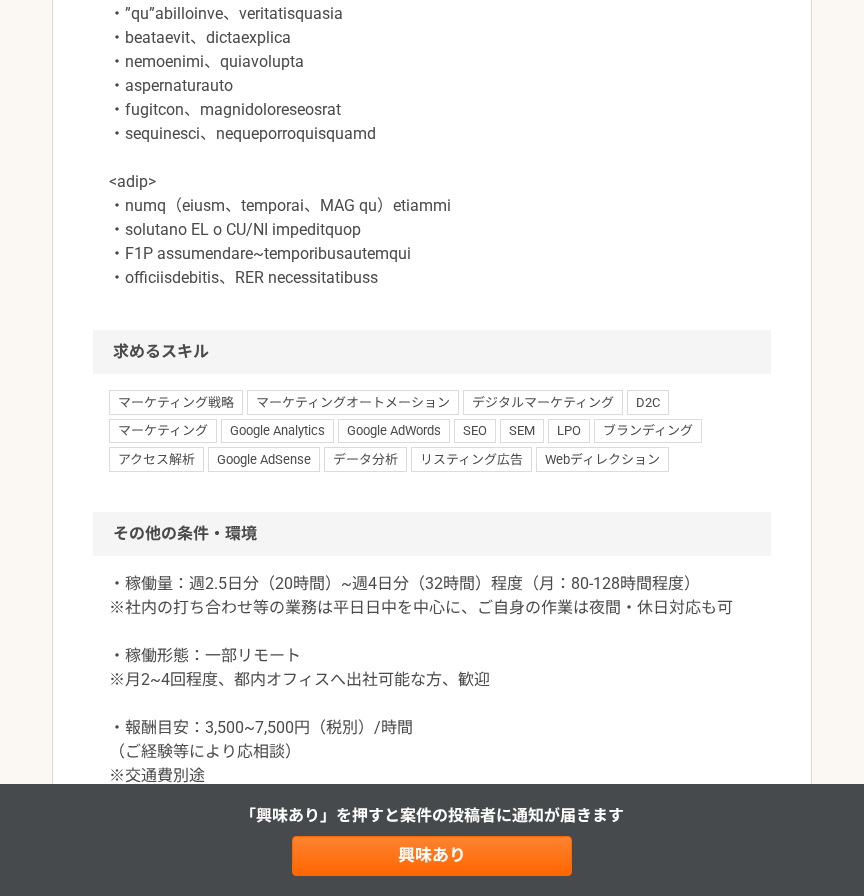 scroll, scrollTop: 1851, scrollLeft: 0, axis: vertical 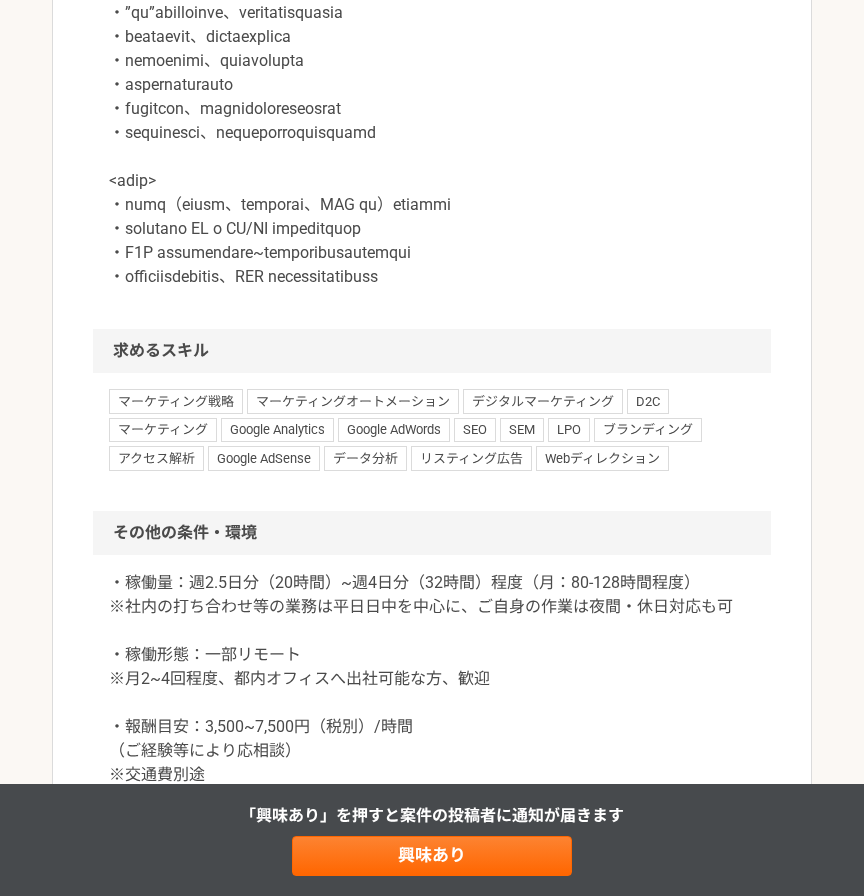 click at bounding box center [432, -23] 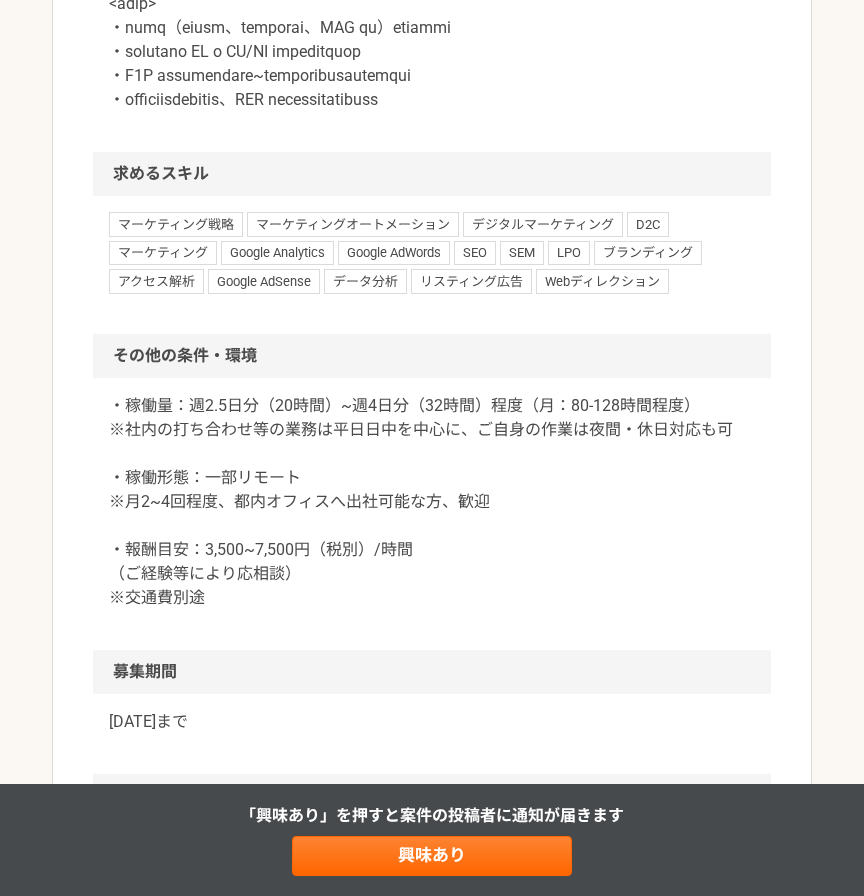 scroll, scrollTop: 2218, scrollLeft: 0, axis: vertical 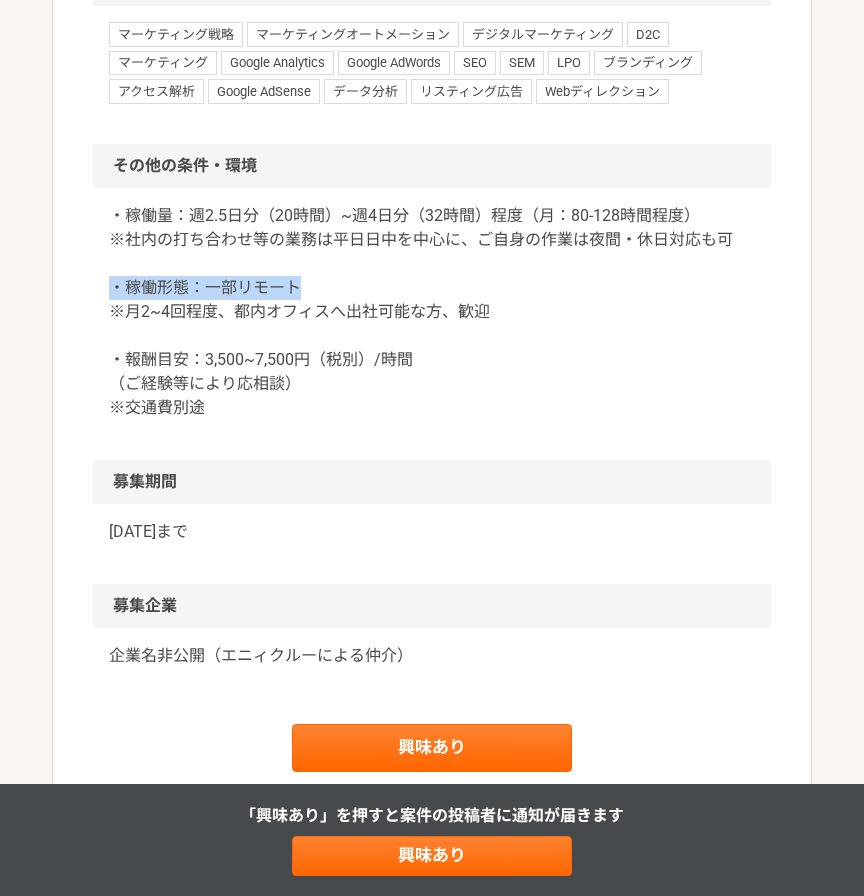 drag, startPoint x: 309, startPoint y: 311, endPoint x: 110, endPoint y: 315, distance: 199.04019 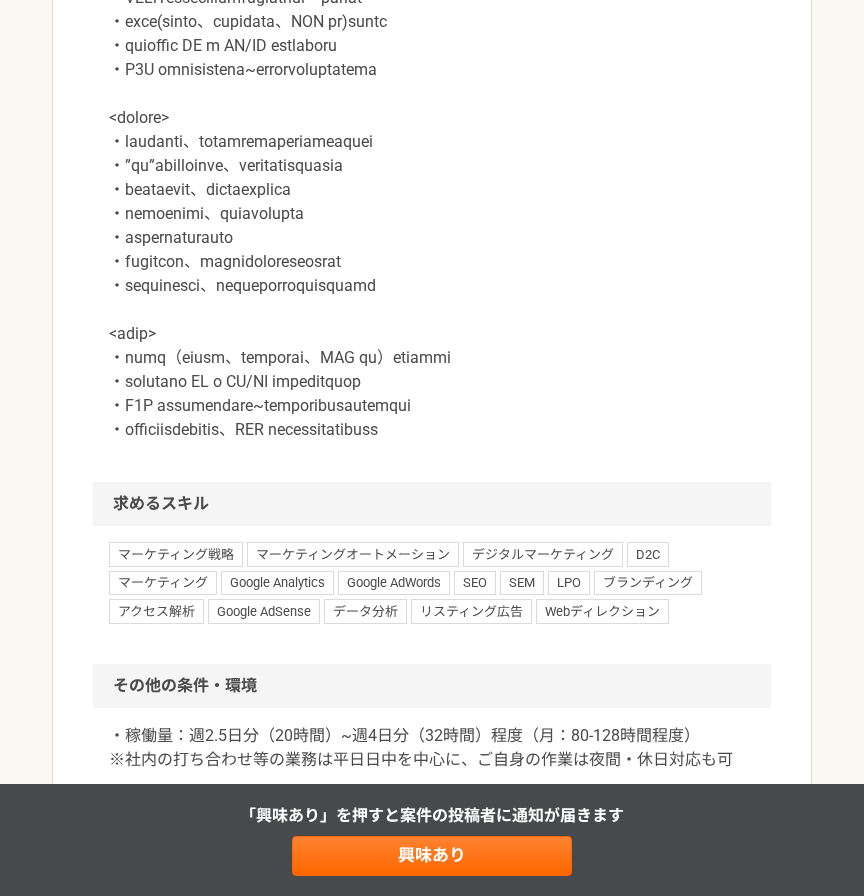 scroll, scrollTop: 1696, scrollLeft: 0, axis: vertical 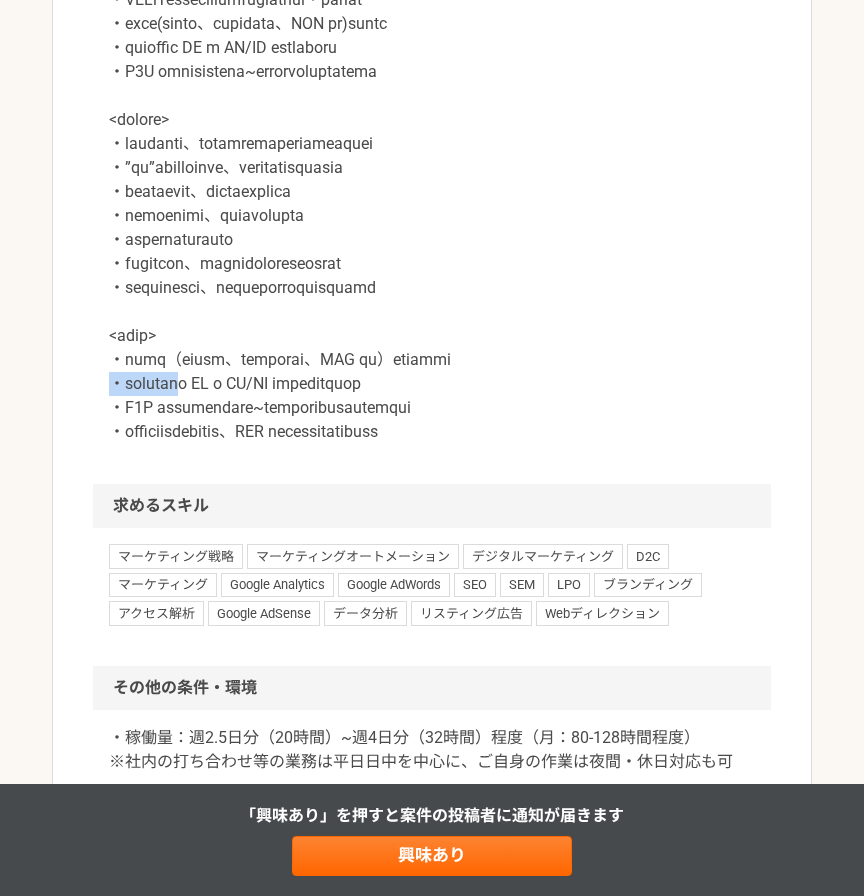 drag, startPoint x: 237, startPoint y: 411, endPoint x: 57, endPoint y: 411, distance: 180 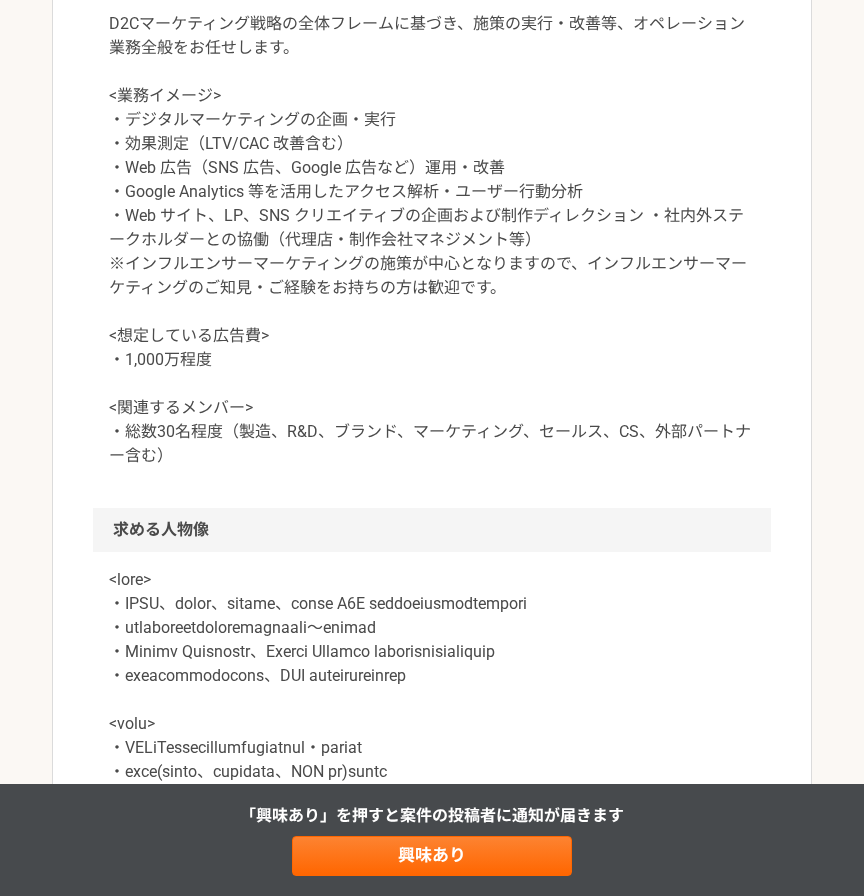 scroll, scrollTop: 928, scrollLeft: 0, axis: vertical 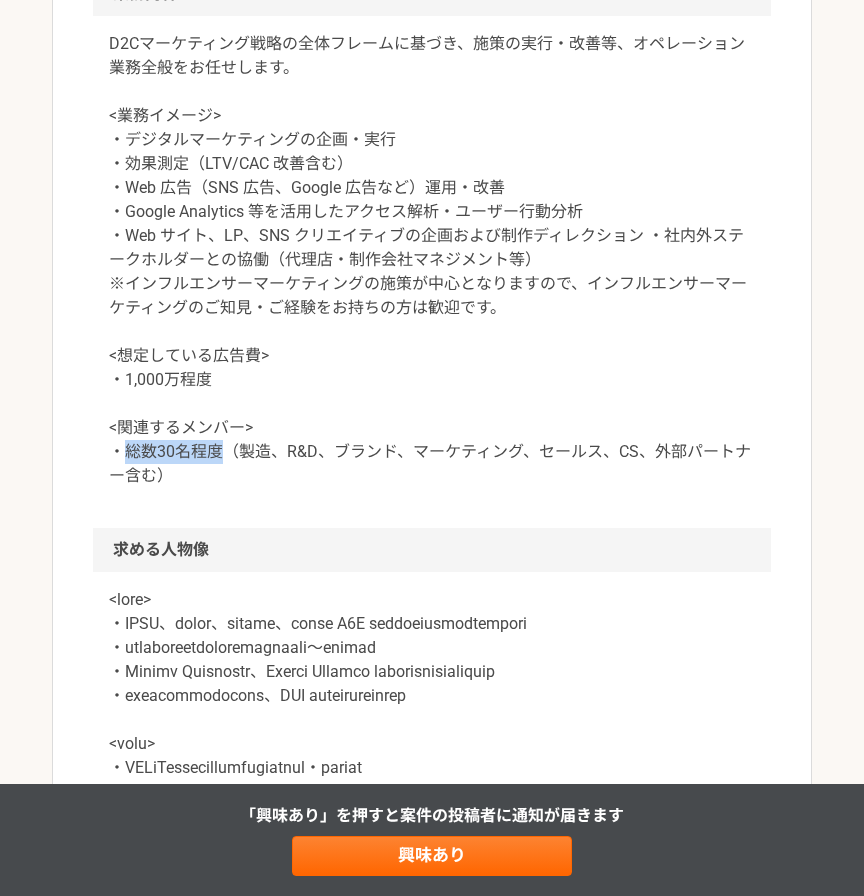 drag, startPoint x: 225, startPoint y: 457, endPoint x: 128, endPoint y: 453, distance: 97.082436 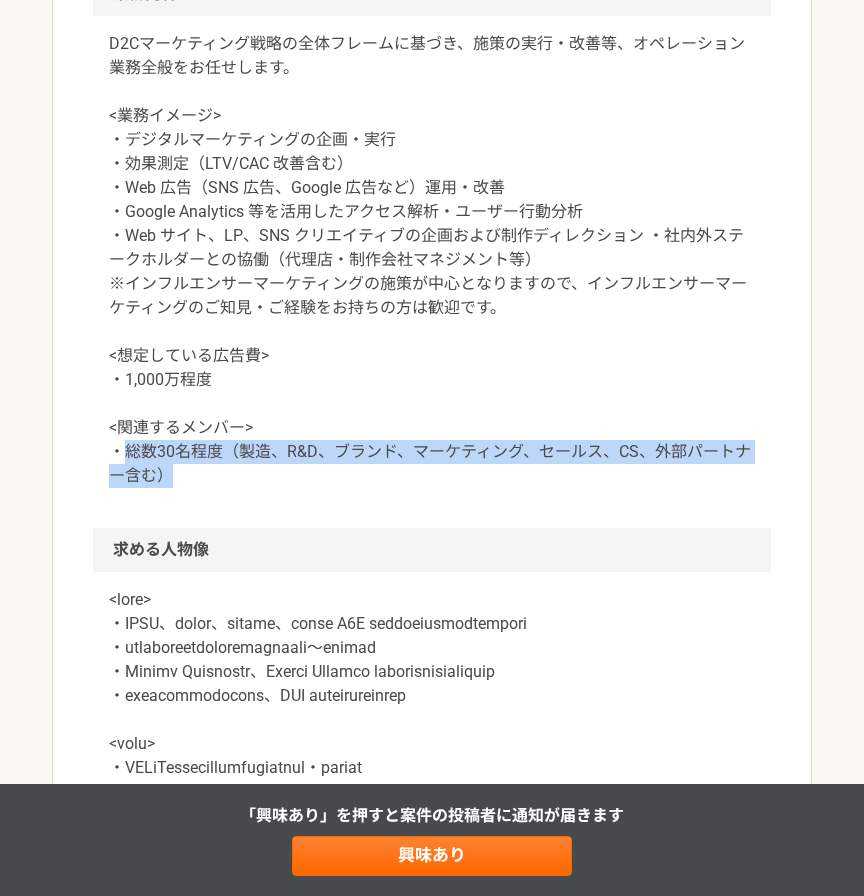 drag, startPoint x: 123, startPoint y: 453, endPoint x: 586, endPoint y: 503, distance: 465.69196 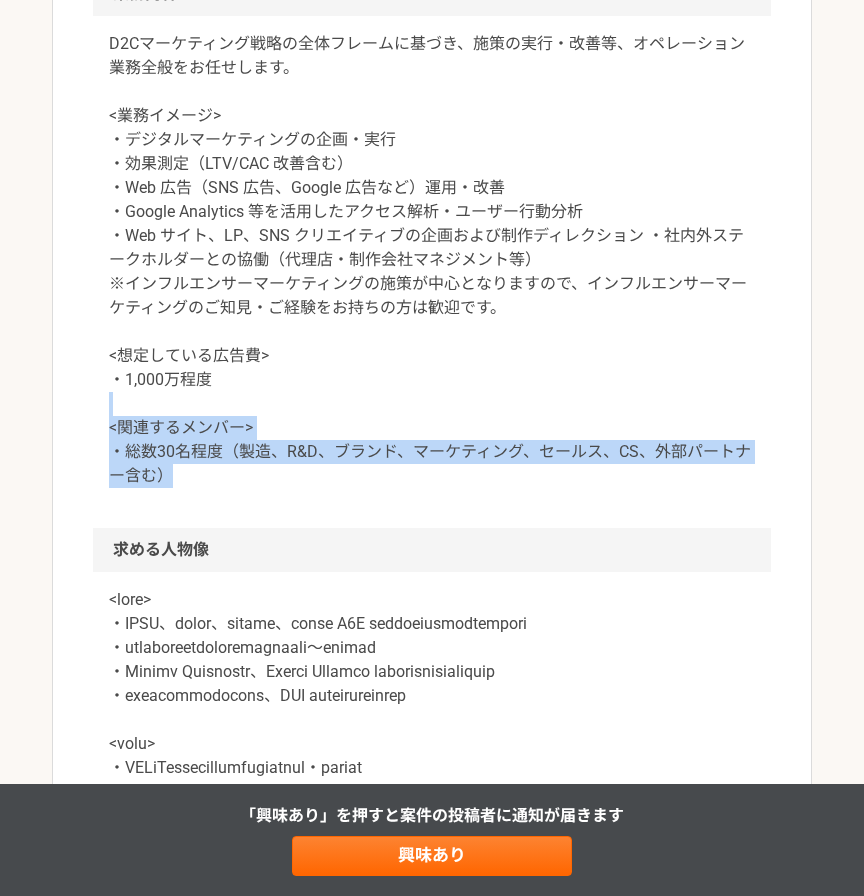 drag, startPoint x: 310, startPoint y: 503, endPoint x: 80, endPoint y: 415, distance: 246.26003 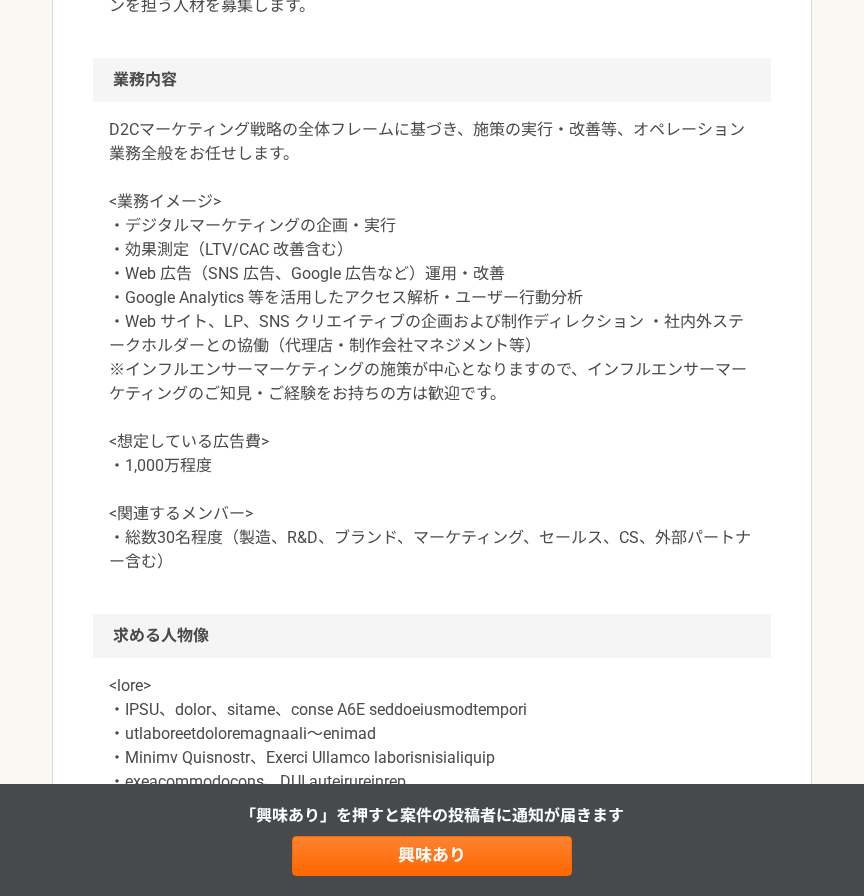 scroll, scrollTop: 790, scrollLeft: 0, axis: vertical 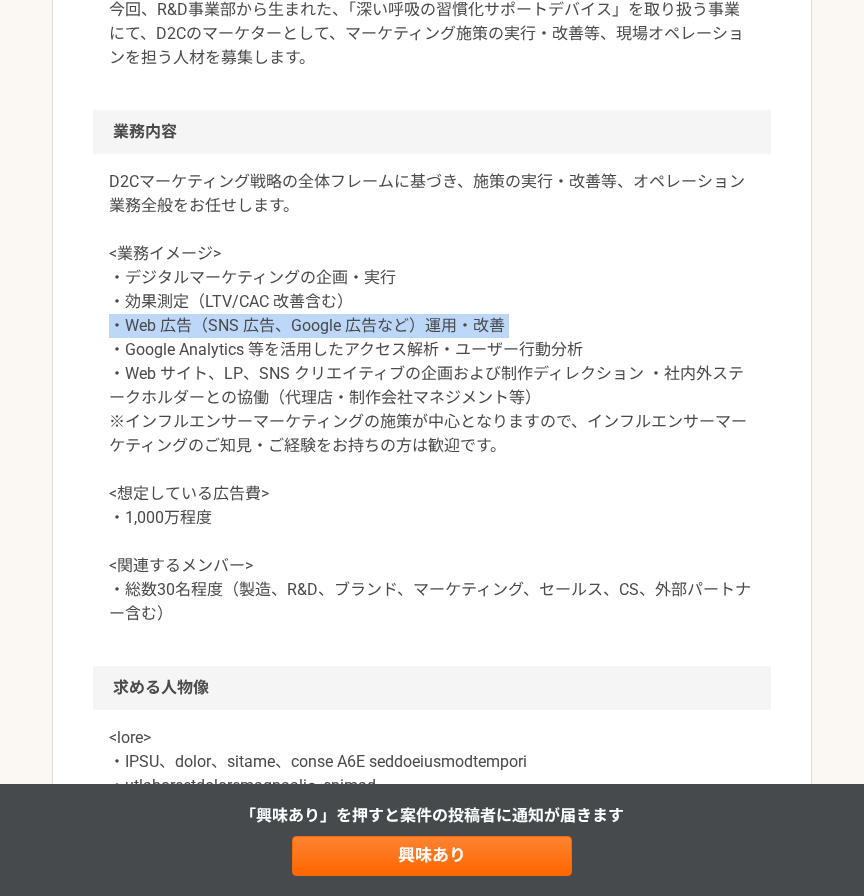 drag, startPoint x: 113, startPoint y: 334, endPoint x: 548, endPoint y: 334, distance: 435 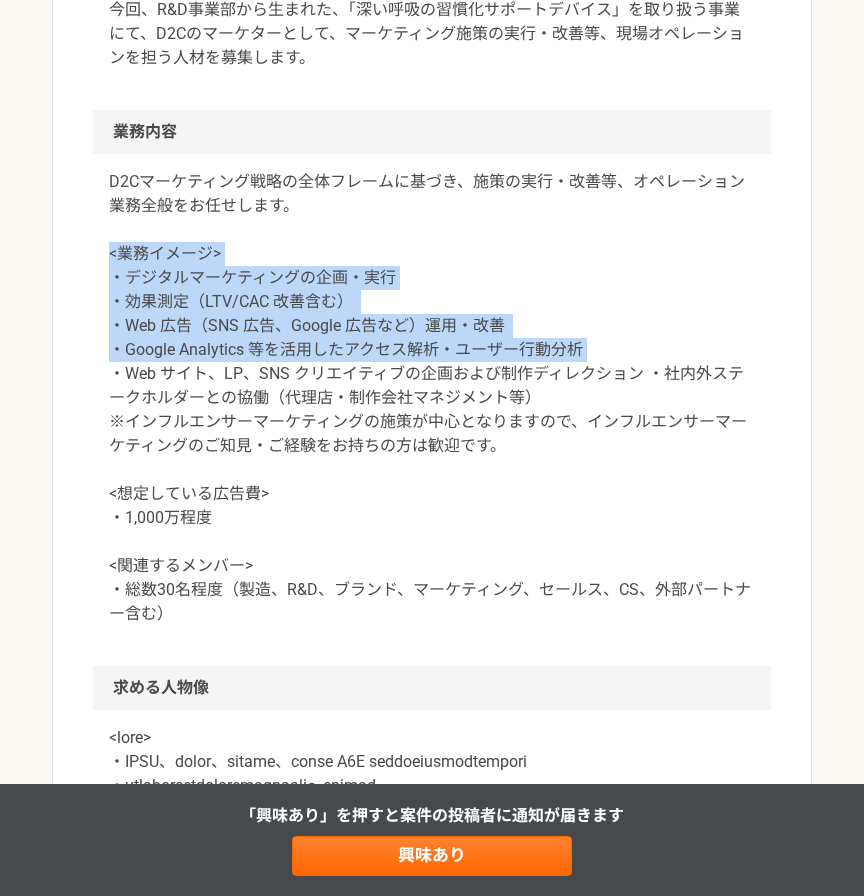 drag, startPoint x: 103, startPoint y: 260, endPoint x: 656, endPoint y: 349, distance: 560.1161 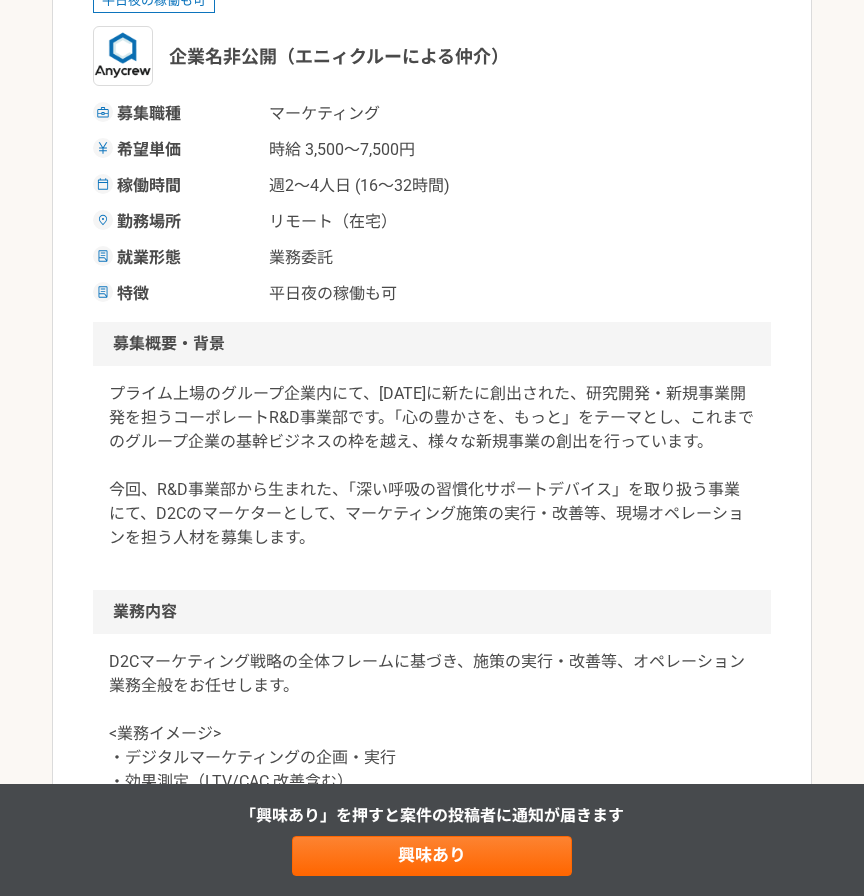 scroll, scrollTop: 314, scrollLeft: 0, axis: vertical 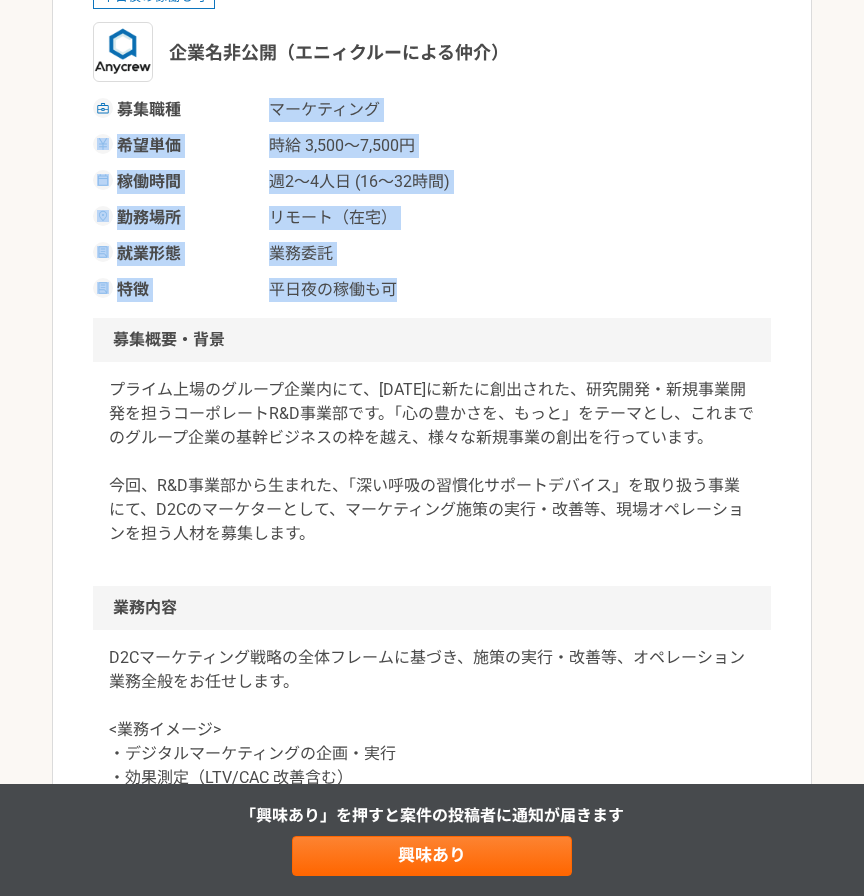 drag, startPoint x: 428, startPoint y: 285, endPoint x: 261, endPoint y: 116, distance: 237.59209 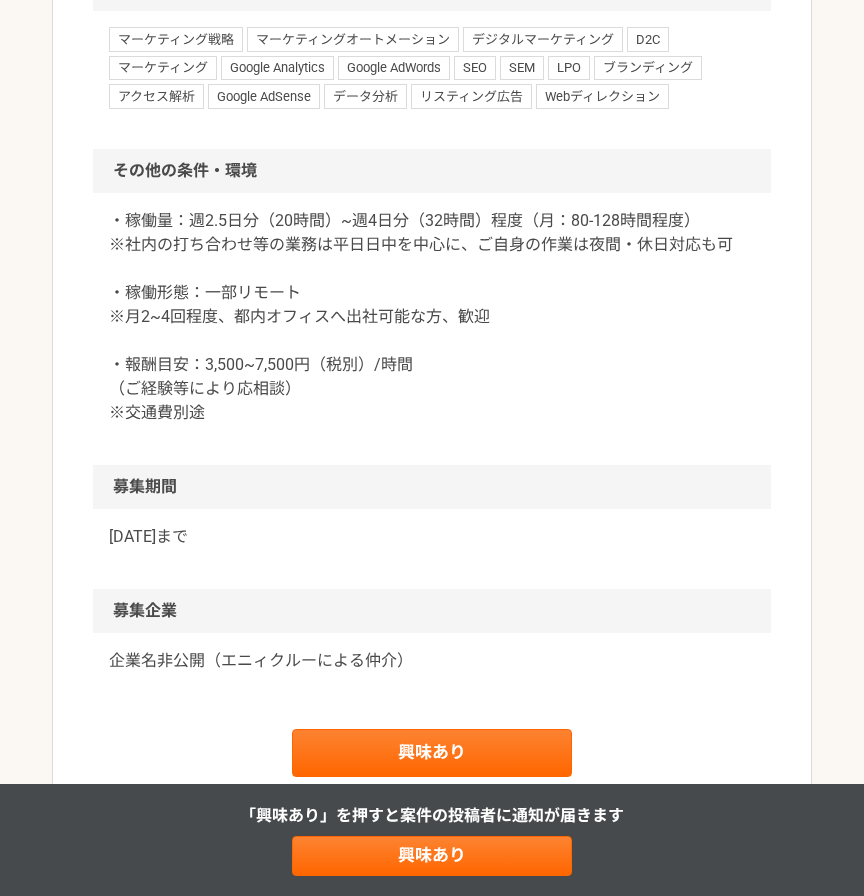 scroll, scrollTop: 2210, scrollLeft: 0, axis: vertical 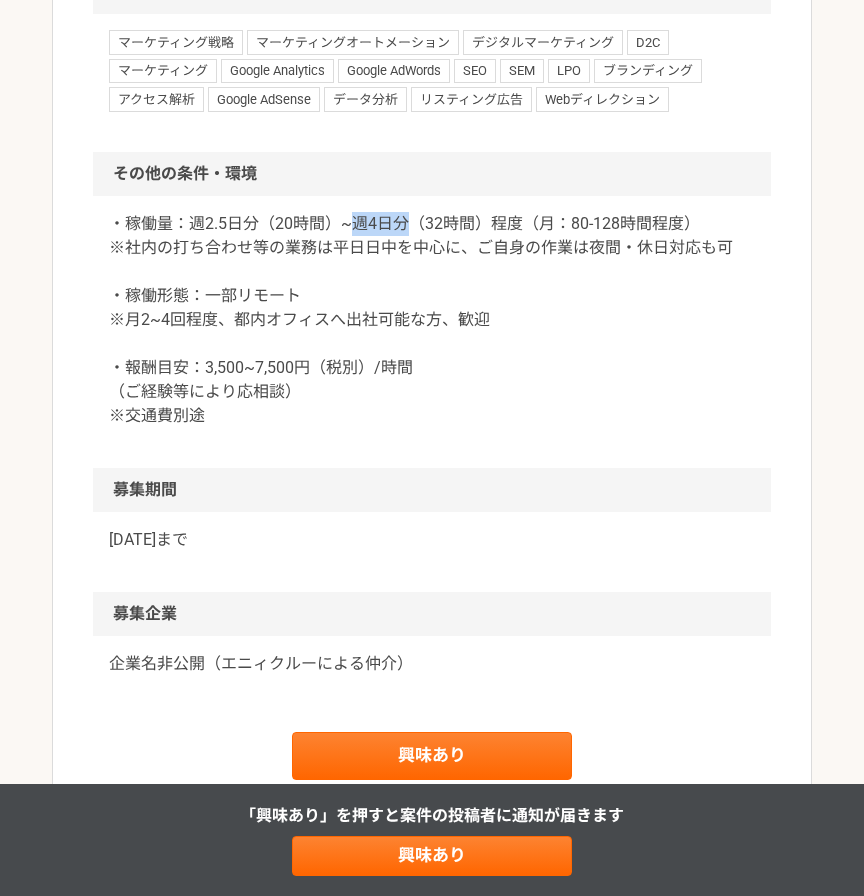 drag, startPoint x: 408, startPoint y: 247, endPoint x: 355, endPoint y: 247, distance: 53 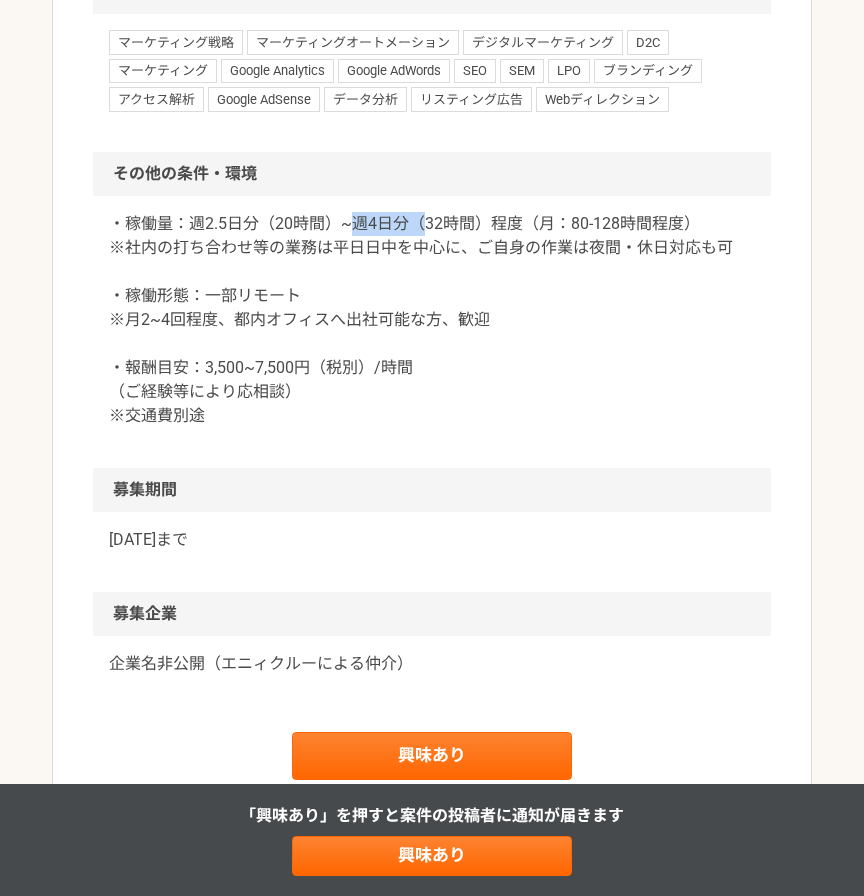 drag, startPoint x: 355, startPoint y: 247, endPoint x: 429, endPoint y: 248, distance: 74.00676 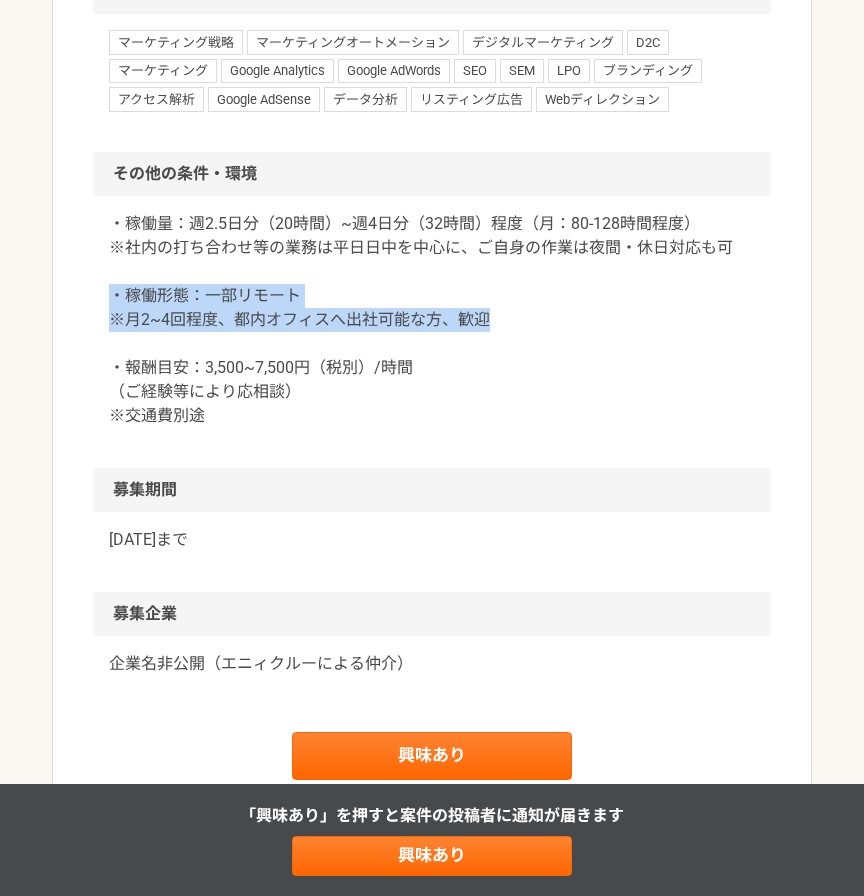 drag, startPoint x: 112, startPoint y: 321, endPoint x: 569, endPoint y: 348, distance: 457.7969 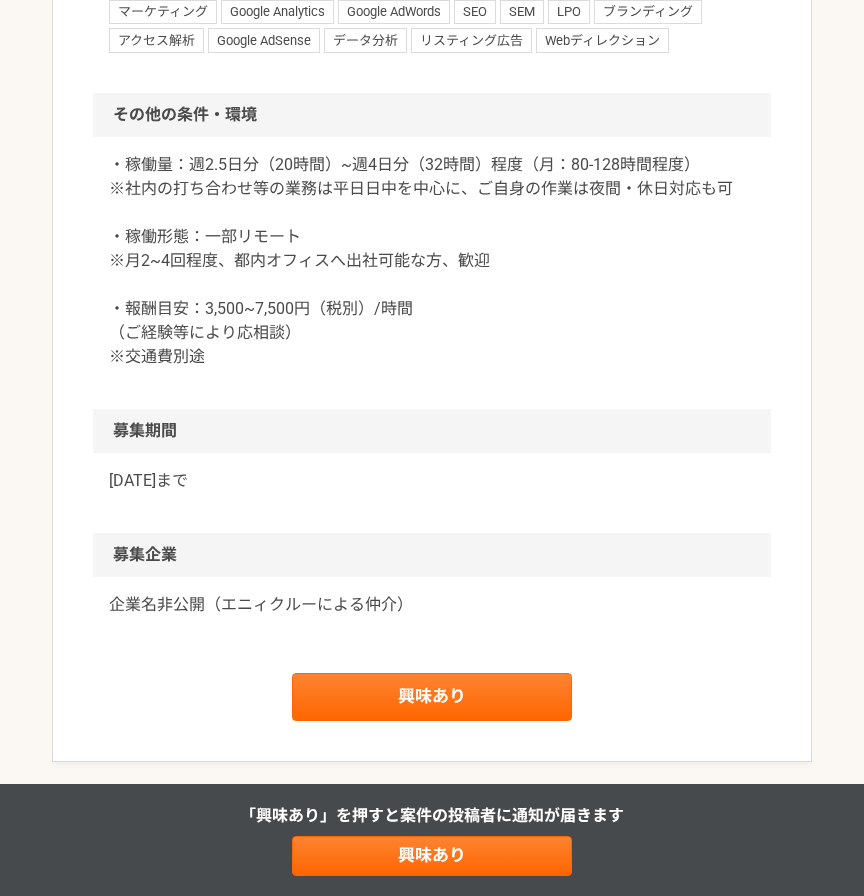 scroll, scrollTop: 2277, scrollLeft: 0, axis: vertical 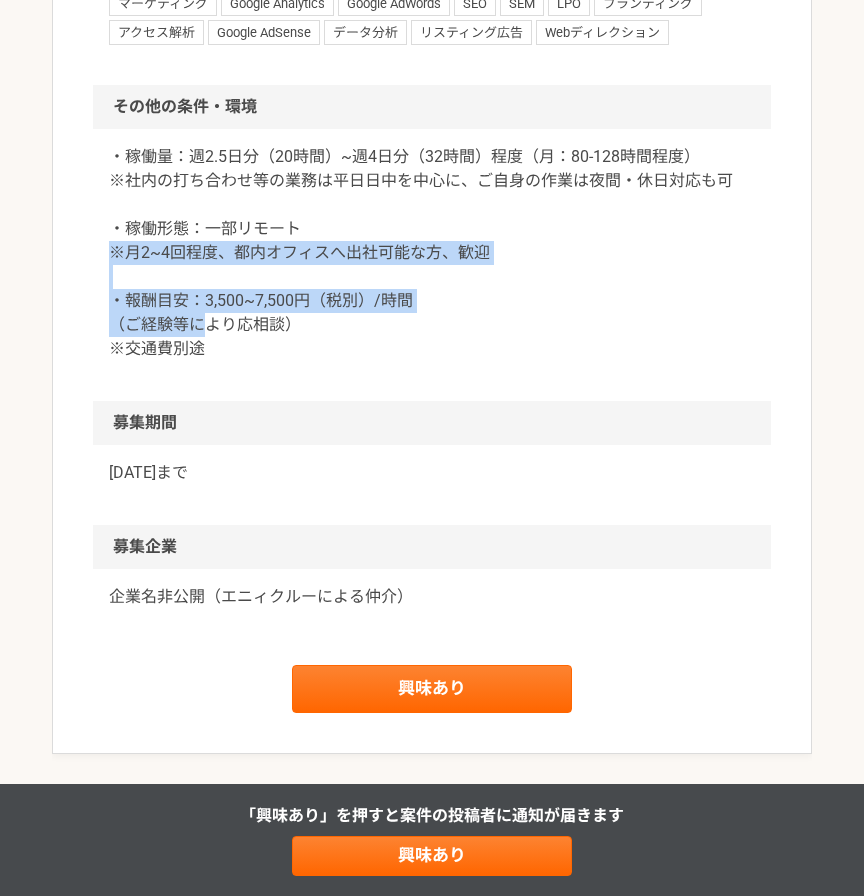 drag, startPoint x: 211, startPoint y: 358, endPoint x: 93, endPoint y: 279, distance: 142.00352 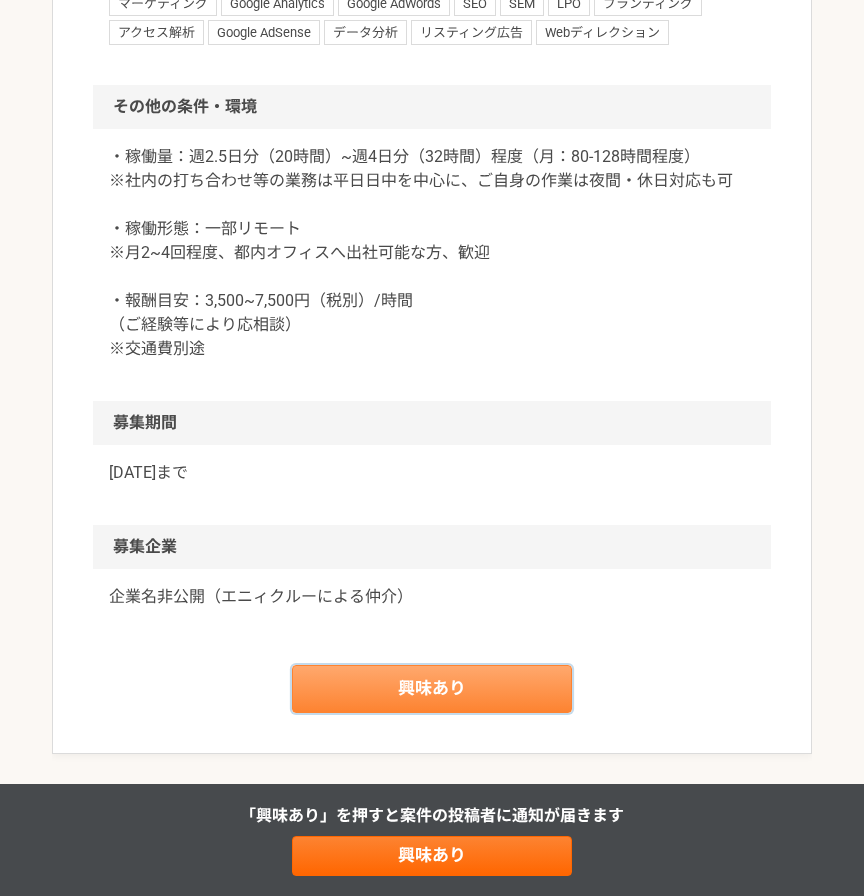 click on "興味あり" at bounding box center (432, 689) 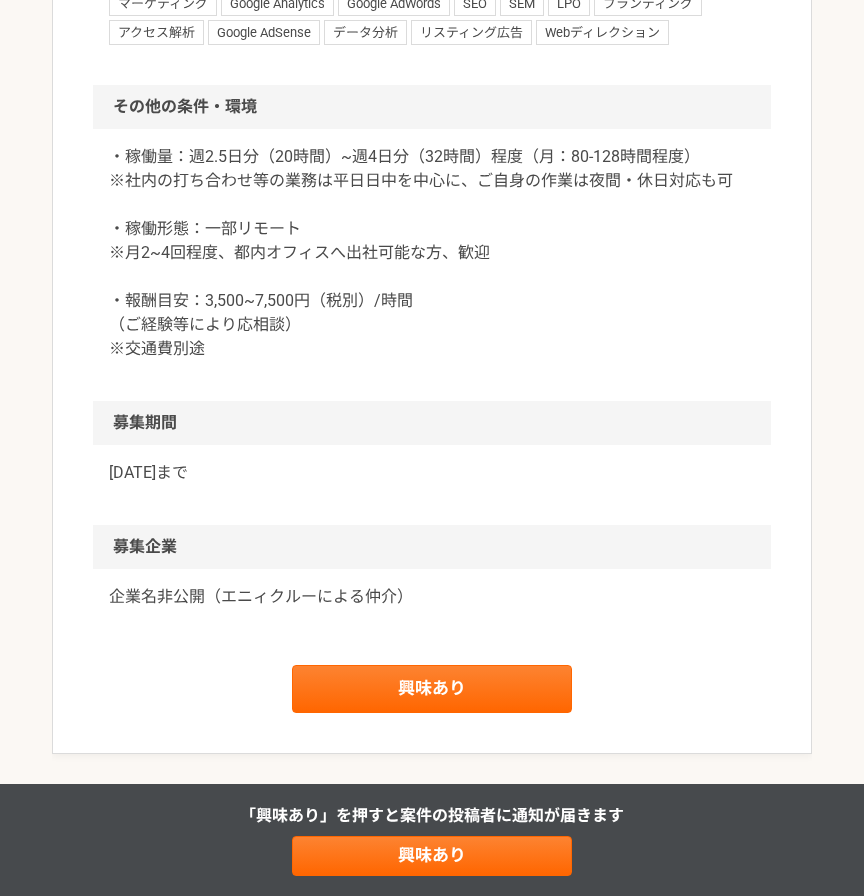 scroll, scrollTop: 0, scrollLeft: 0, axis: both 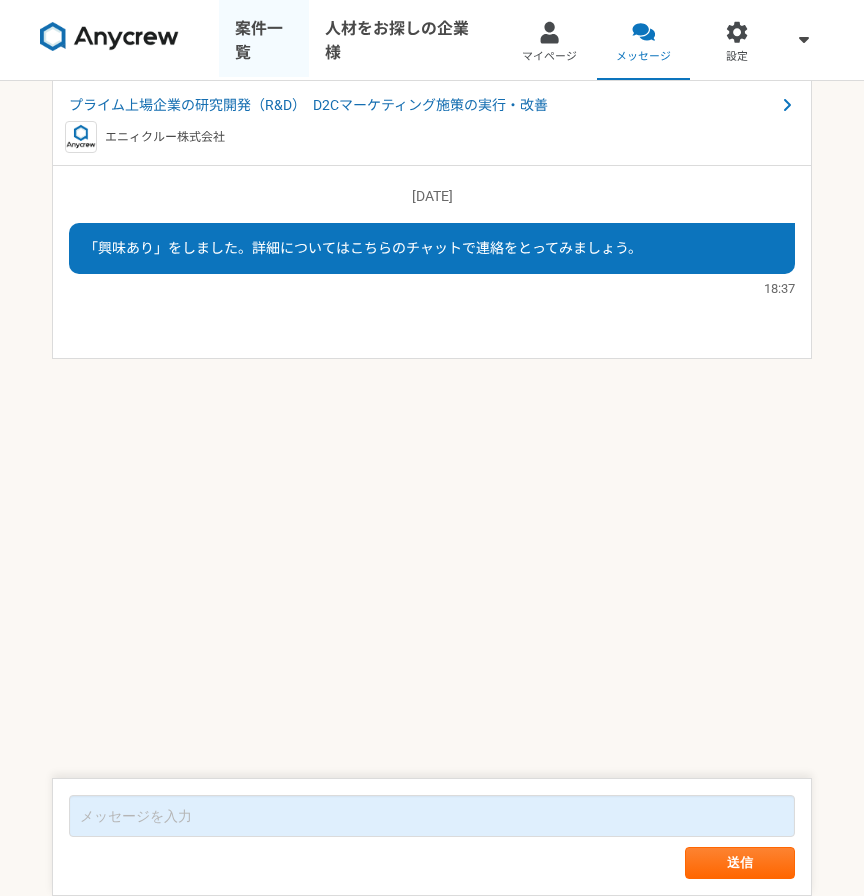 click on "案件一覧" at bounding box center (264, 40) 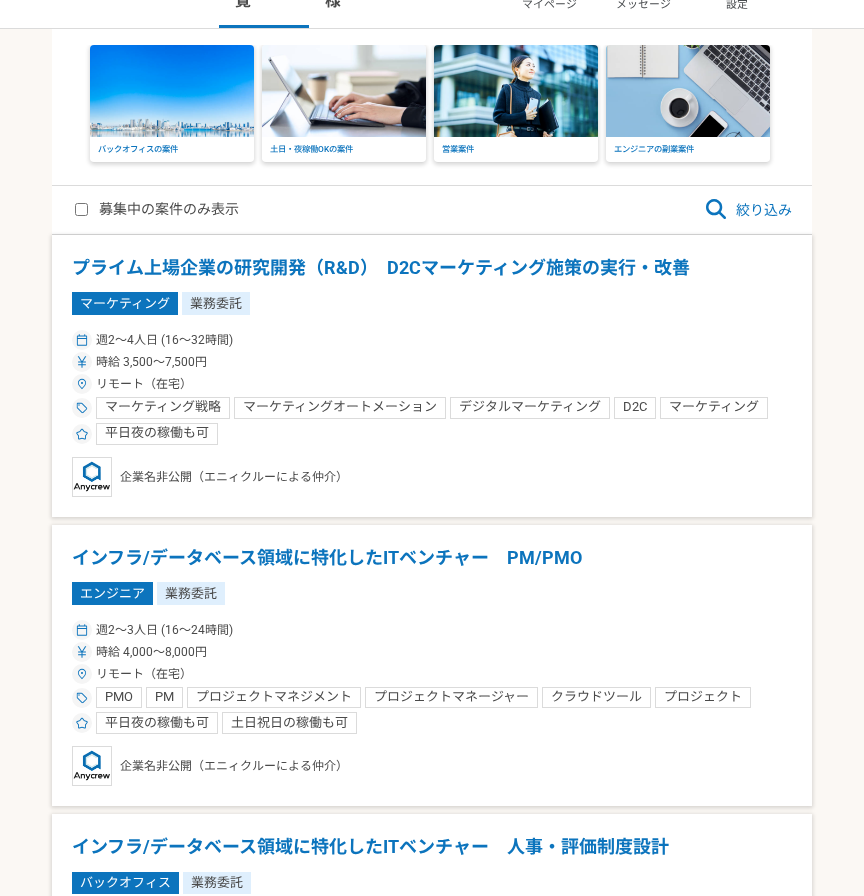 scroll, scrollTop: 92, scrollLeft: 0, axis: vertical 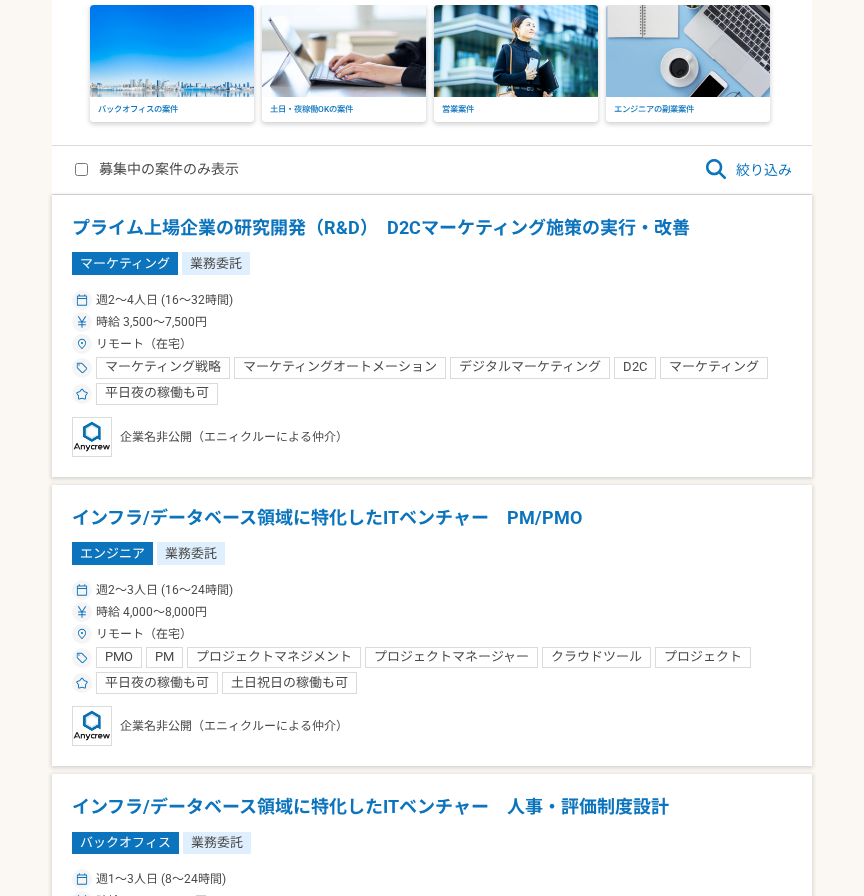 click on "絞り込み" at bounding box center (748, 170) 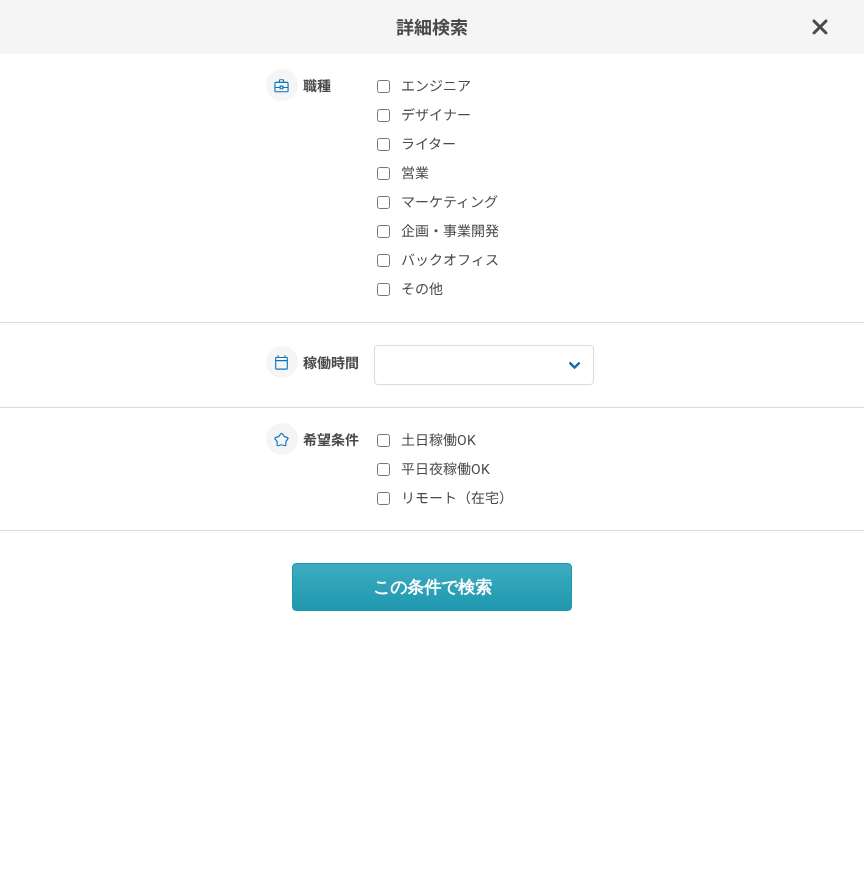 click on "職種 エンジニア デザイナー ライター 営業 マーケティング 企画・事業開発 バックオフィス その他" at bounding box center [444, 188] 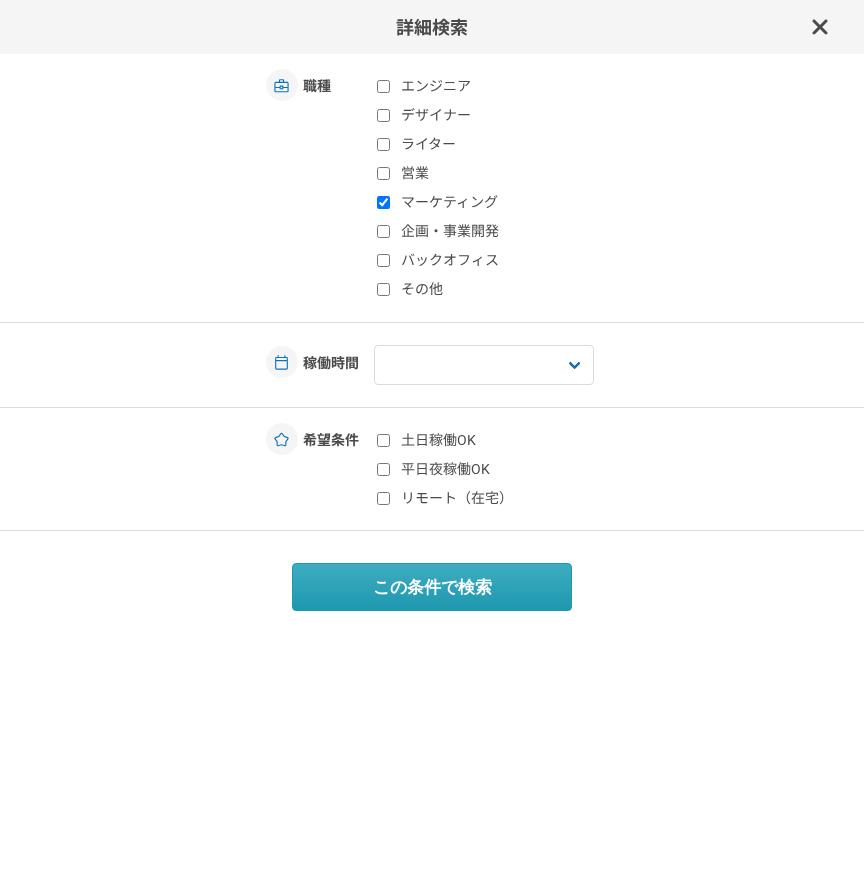 checkbox on "true" 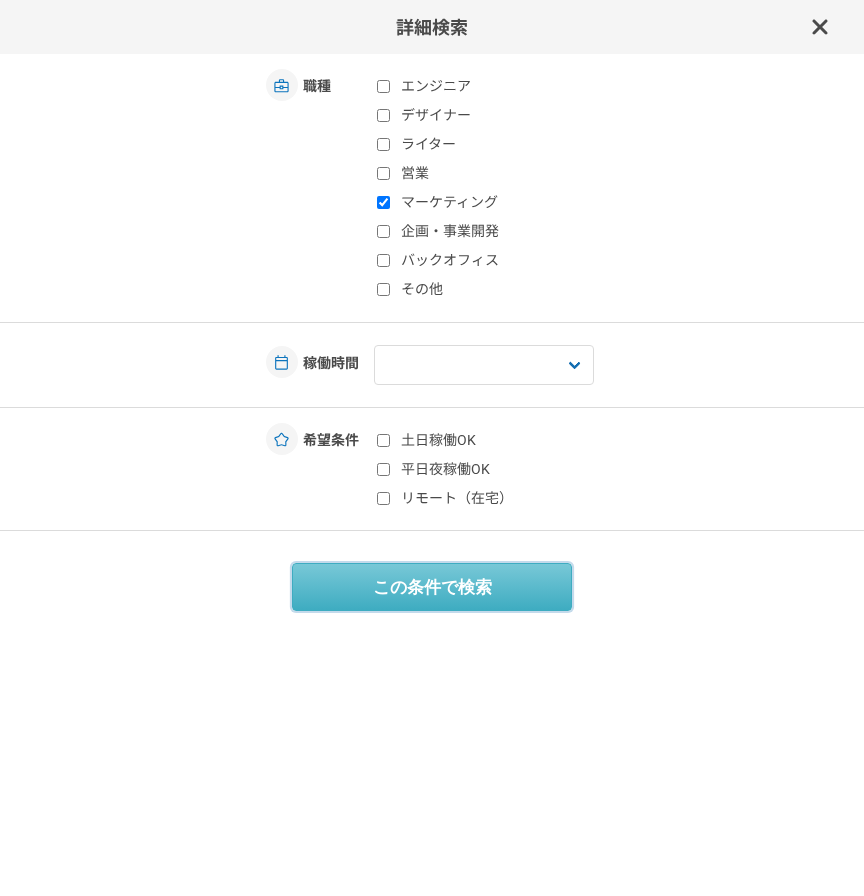 click on "この条件で検索" at bounding box center (432, 587) 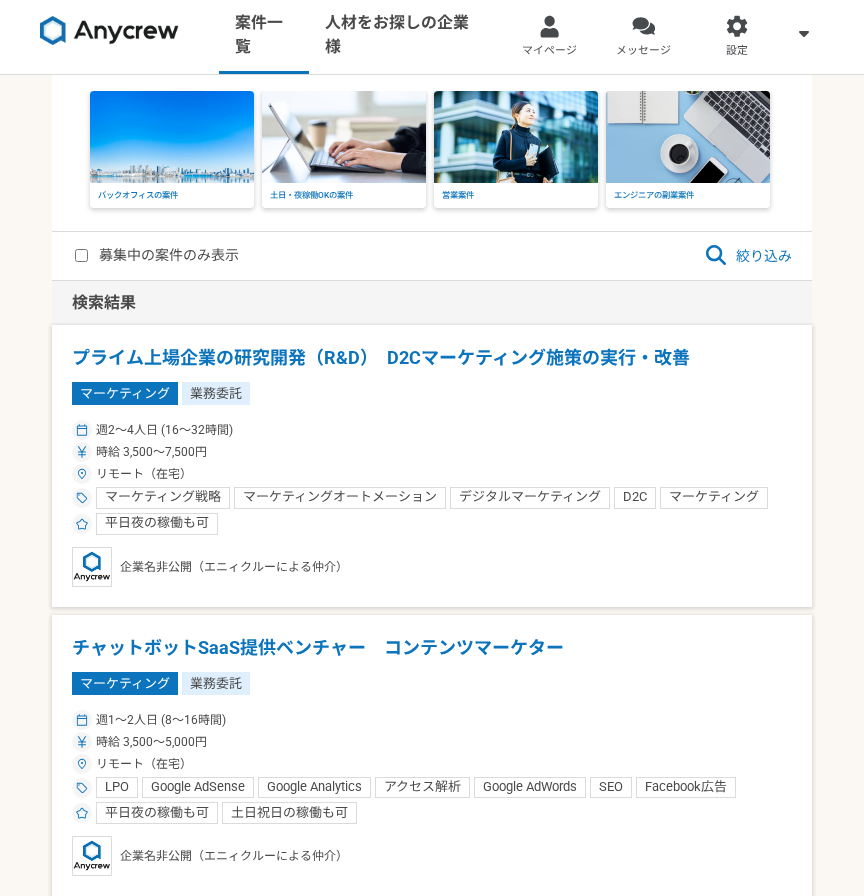 scroll, scrollTop: 0, scrollLeft: 0, axis: both 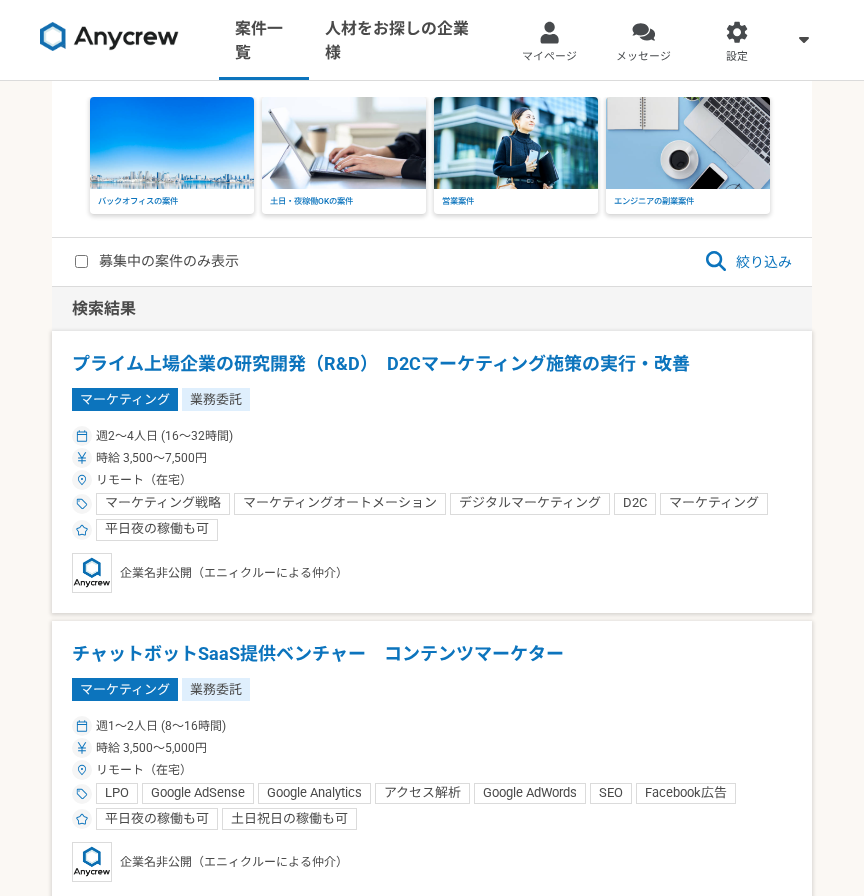 click on "検索結果" at bounding box center (432, 309) 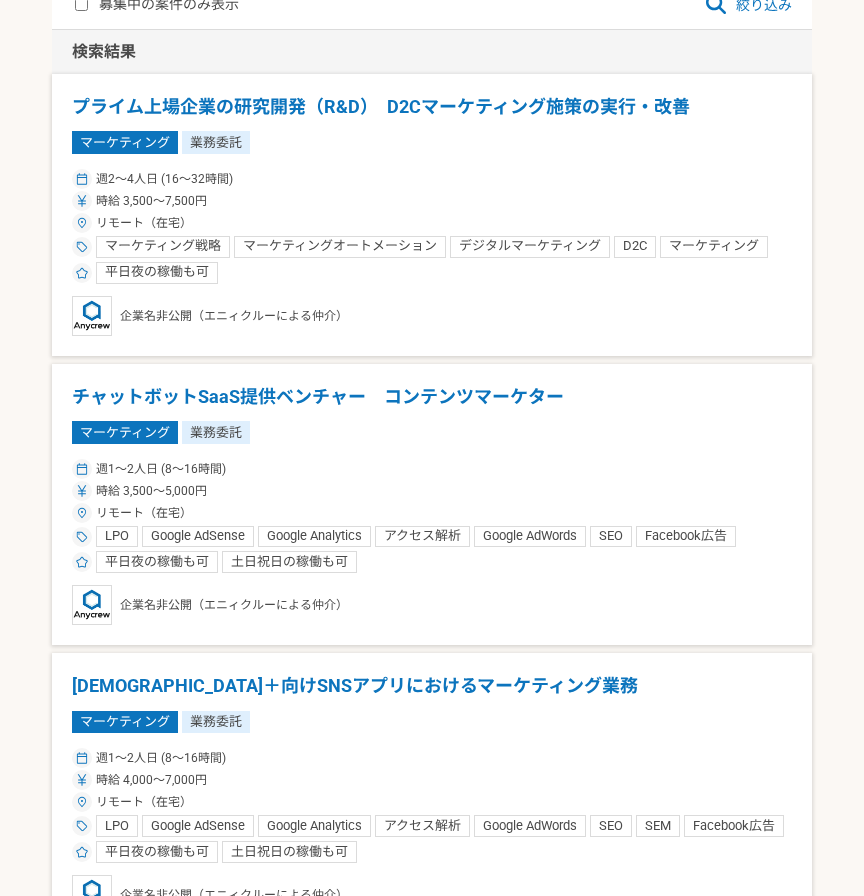 scroll, scrollTop: 0, scrollLeft: 0, axis: both 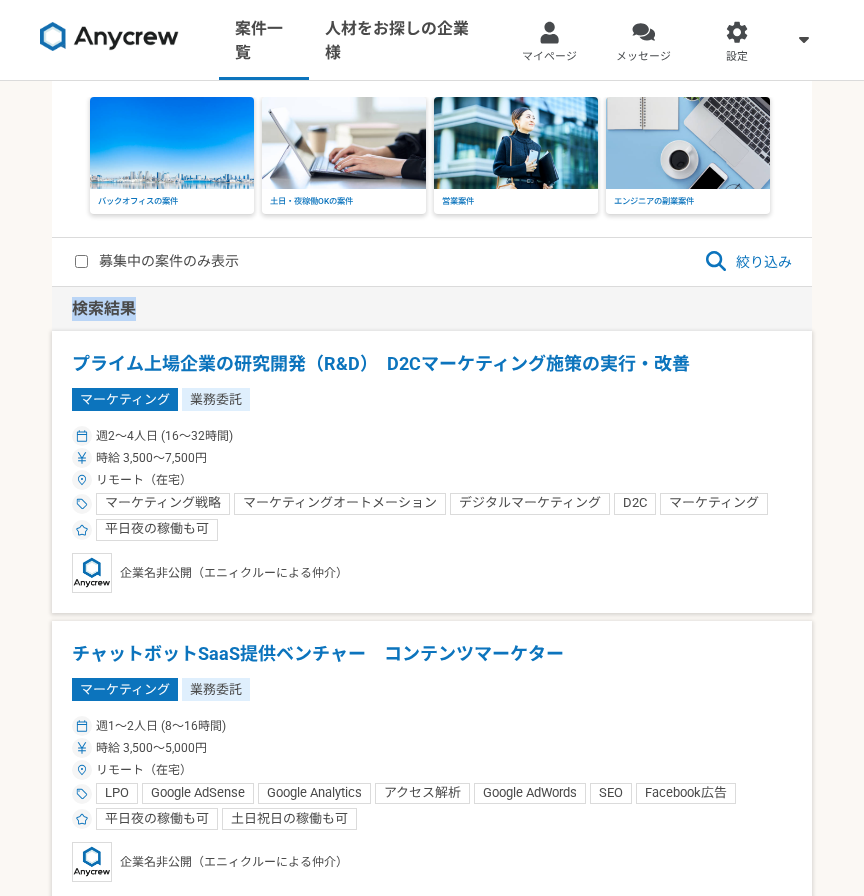 drag, startPoint x: 137, startPoint y: 309, endPoint x: 66, endPoint y: 309, distance: 71 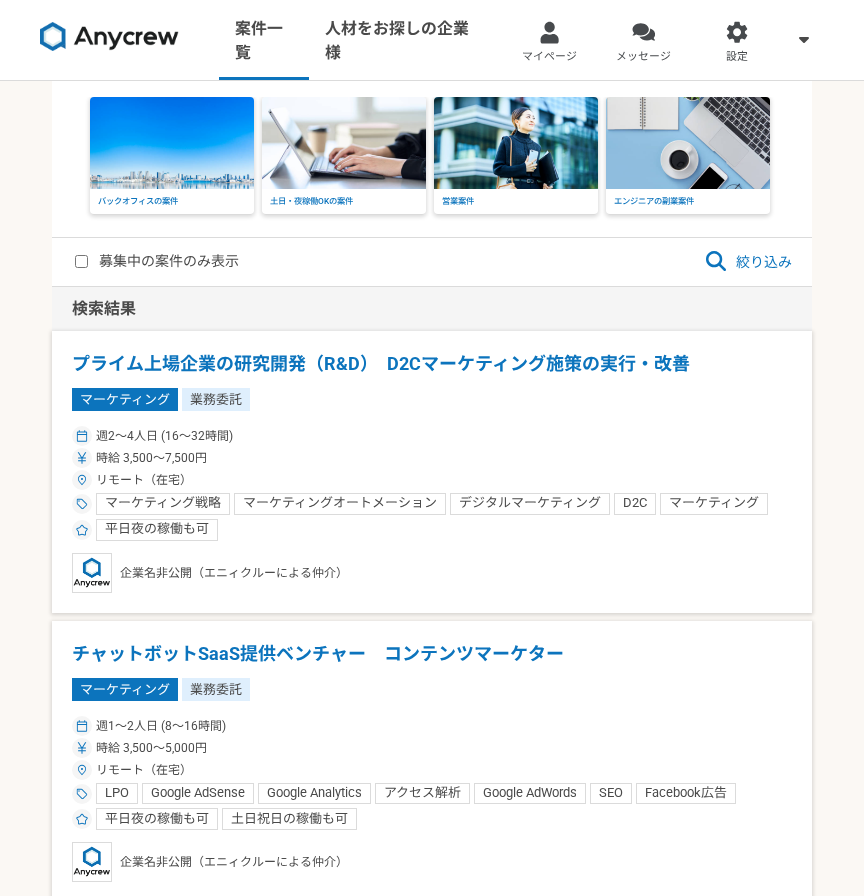 click on "プライム上場企業の研究開発（R&D）　D2Cマーケティング施策の実行・改善" at bounding box center (432, 364) 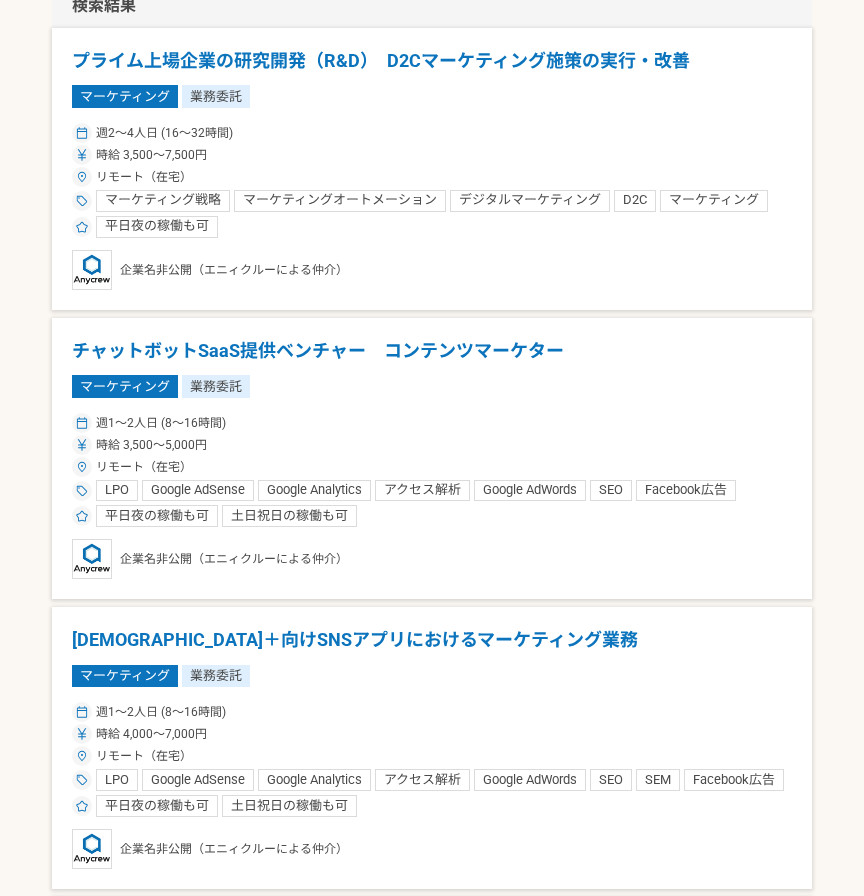 scroll, scrollTop: 0, scrollLeft: 0, axis: both 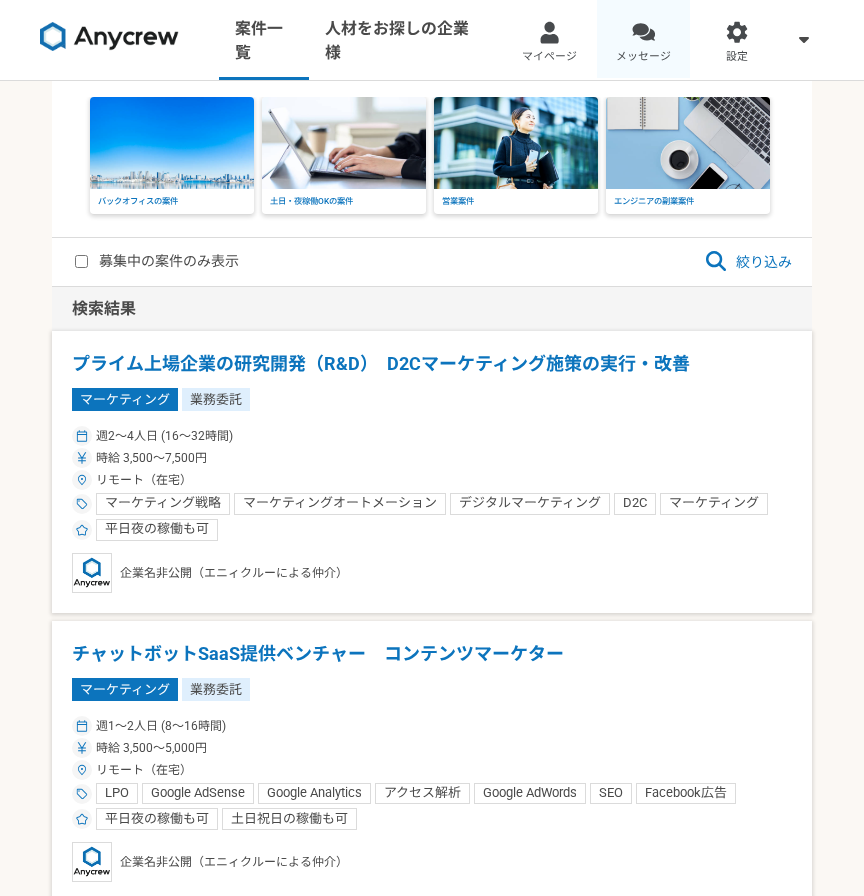 click on "メッセージ" at bounding box center (643, 57) 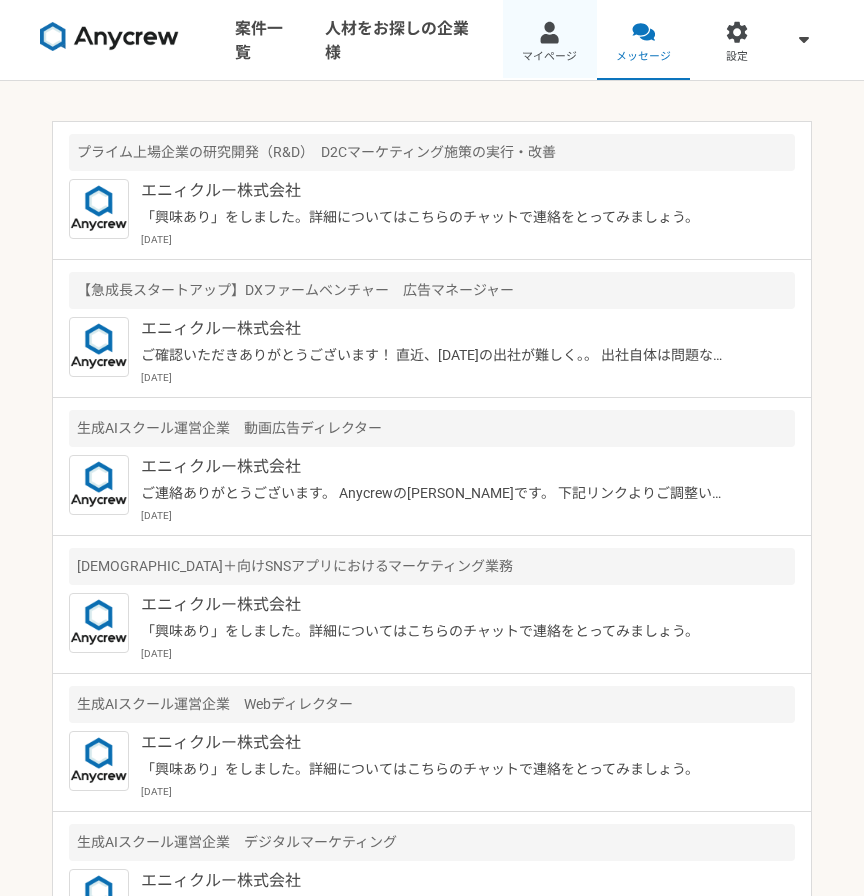 click on "マイページ" at bounding box center [549, 57] 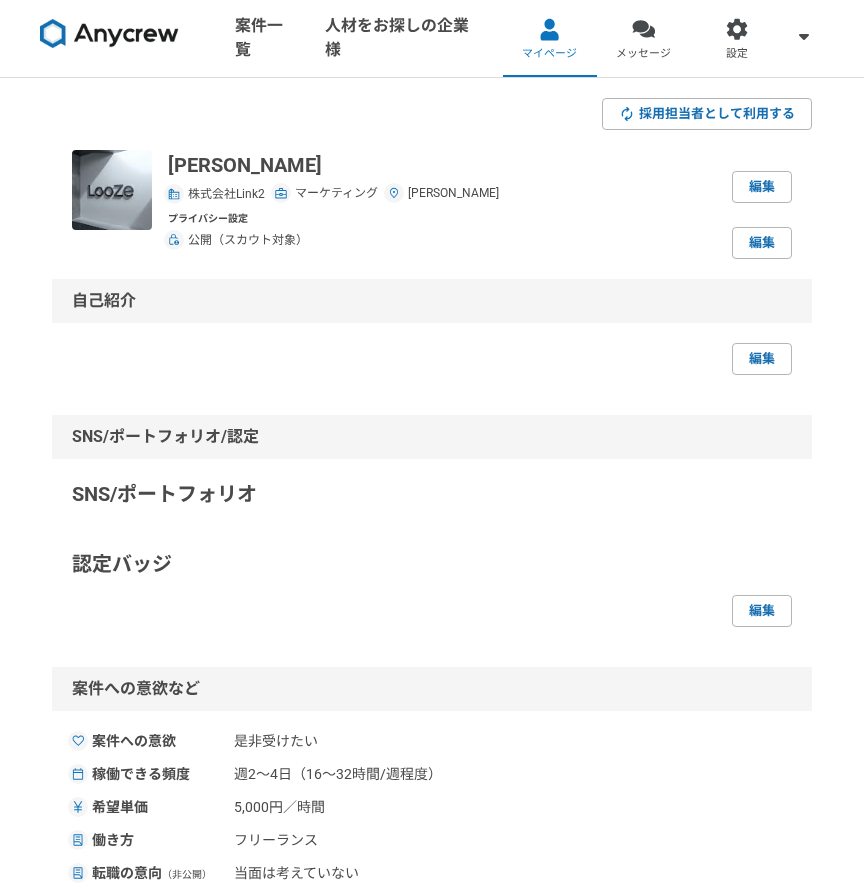 scroll, scrollTop: 0, scrollLeft: 0, axis: both 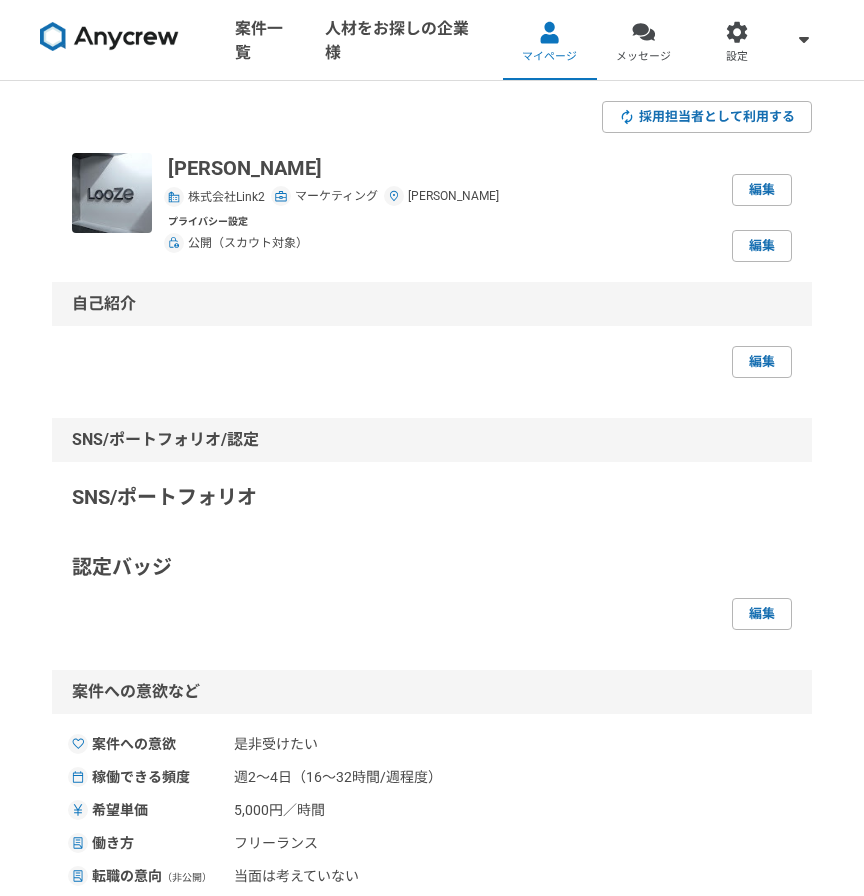 click on "プライバシー設定 公開（スカウト対象） 編集" at bounding box center [480, 238] 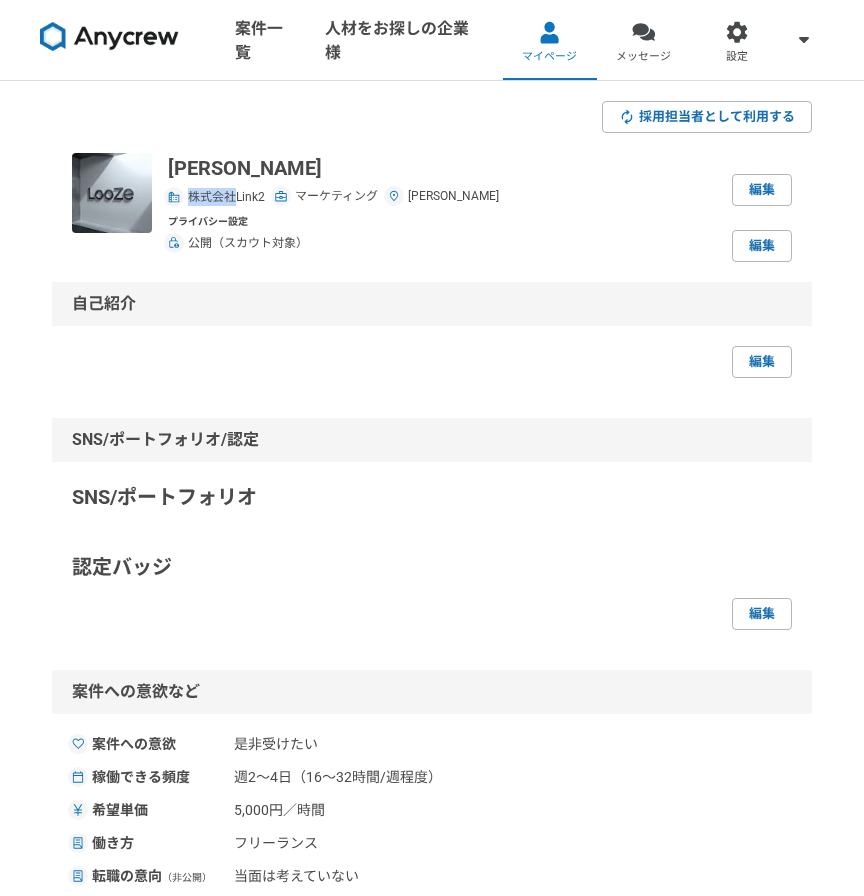 click on "株式会社Link2" at bounding box center (226, 197) 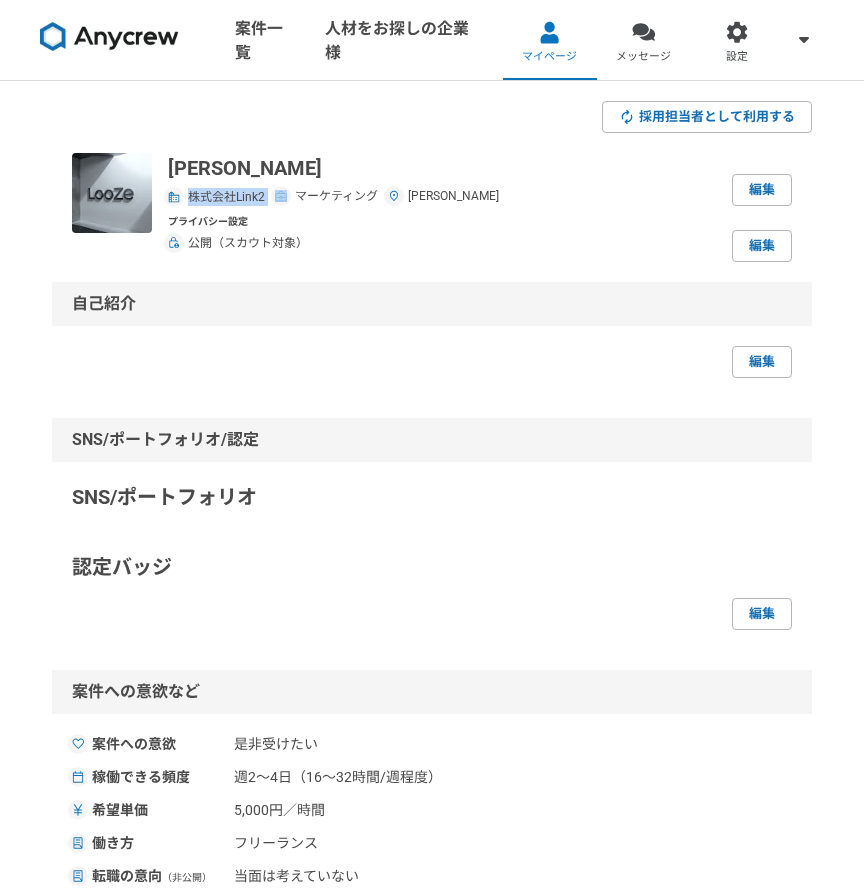 click on "株式会社Link2" at bounding box center (226, 197) 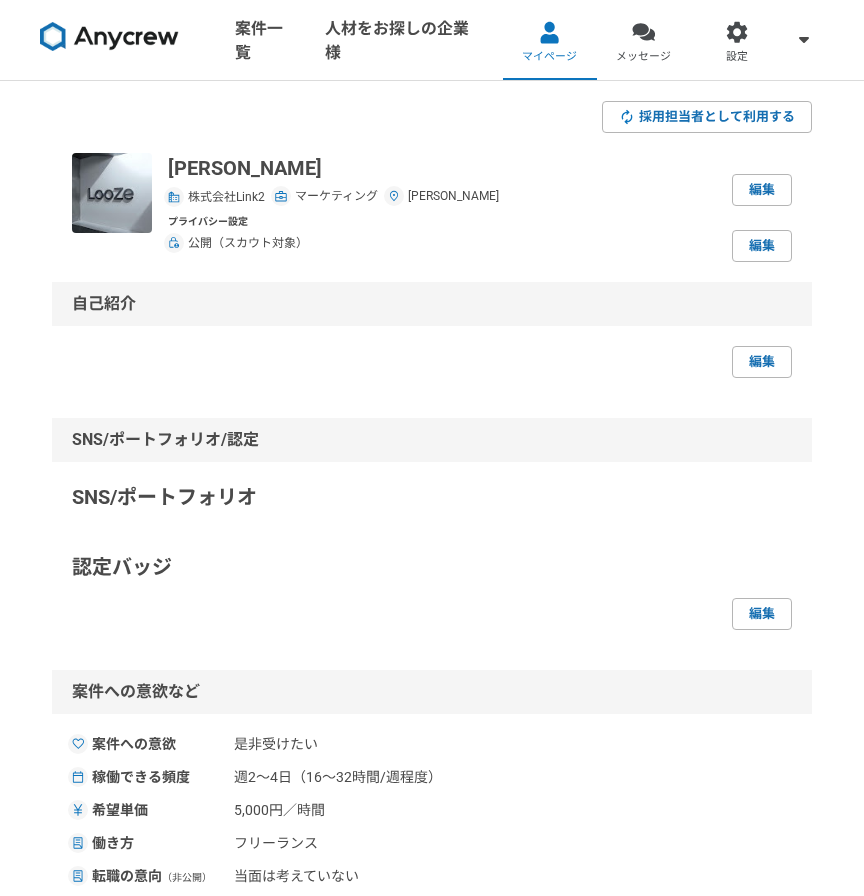 click on "自己紹介" at bounding box center [432, 304] 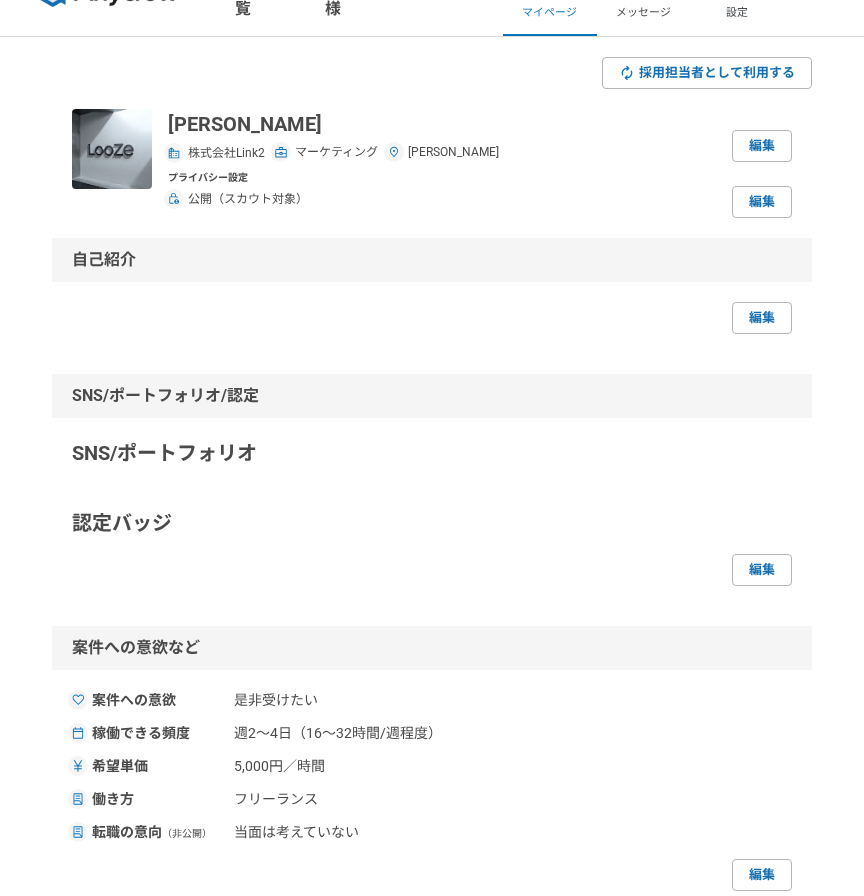 scroll, scrollTop: 0, scrollLeft: 0, axis: both 